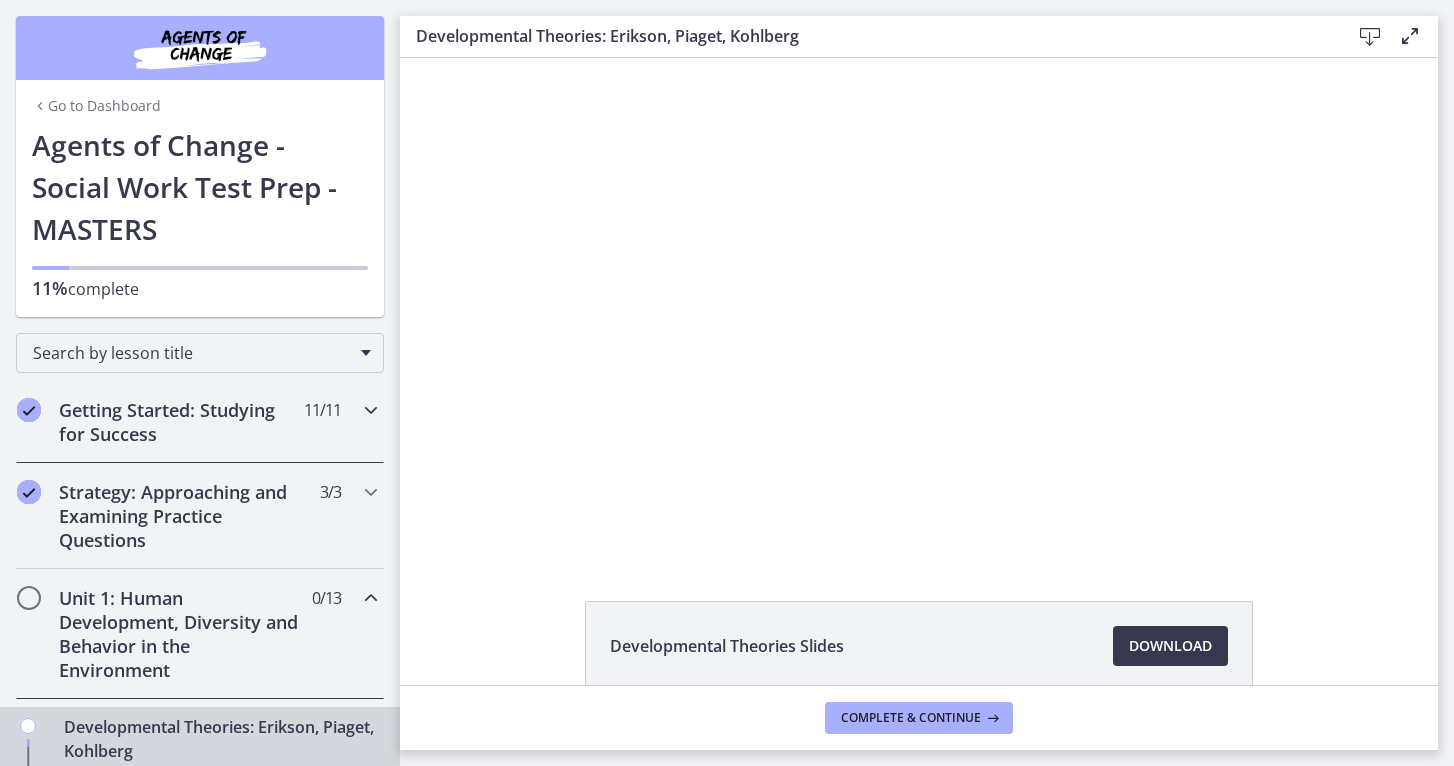 scroll, scrollTop: 0, scrollLeft: 0, axis: both 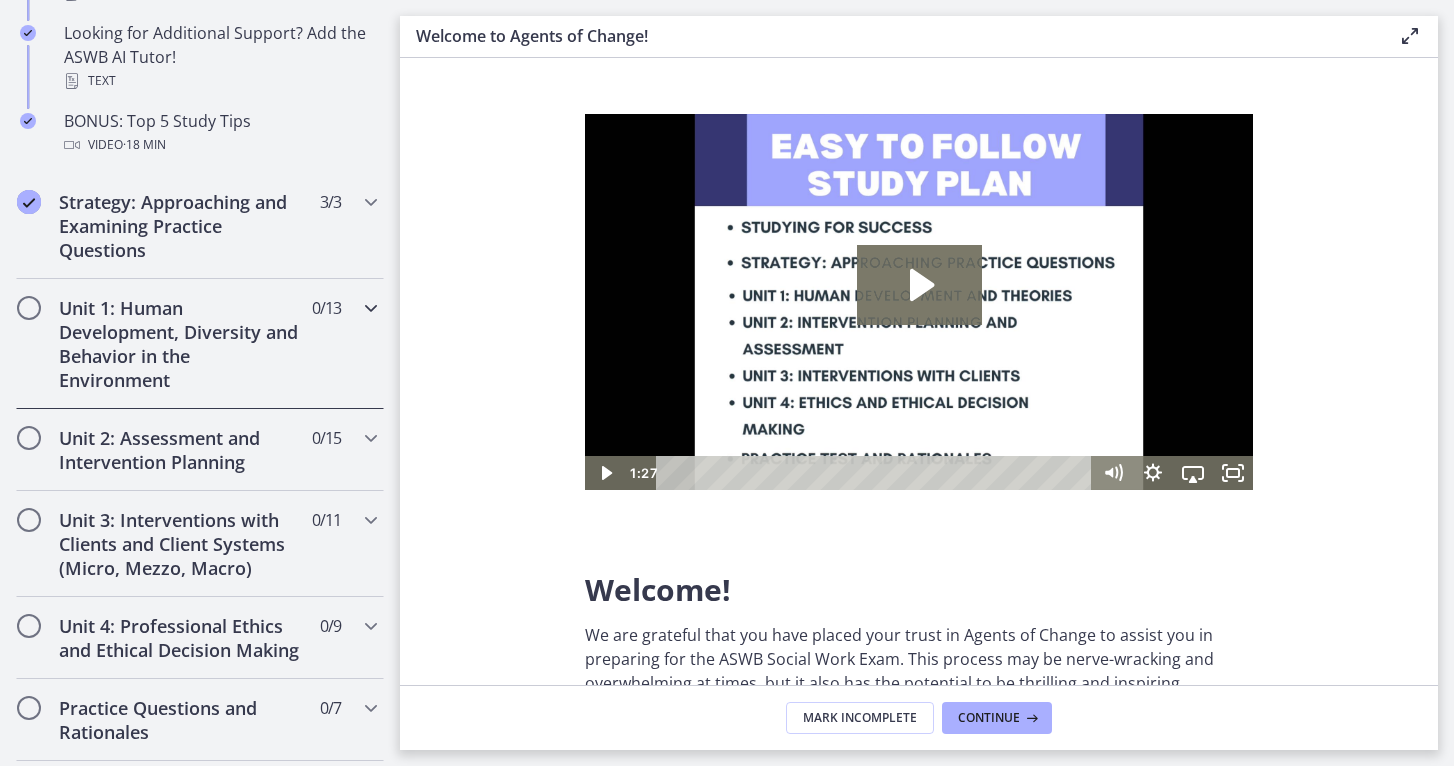 click on "Unit 1: Human Development, Diversity and Behavior in the Environment" at bounding box center (181, 344) 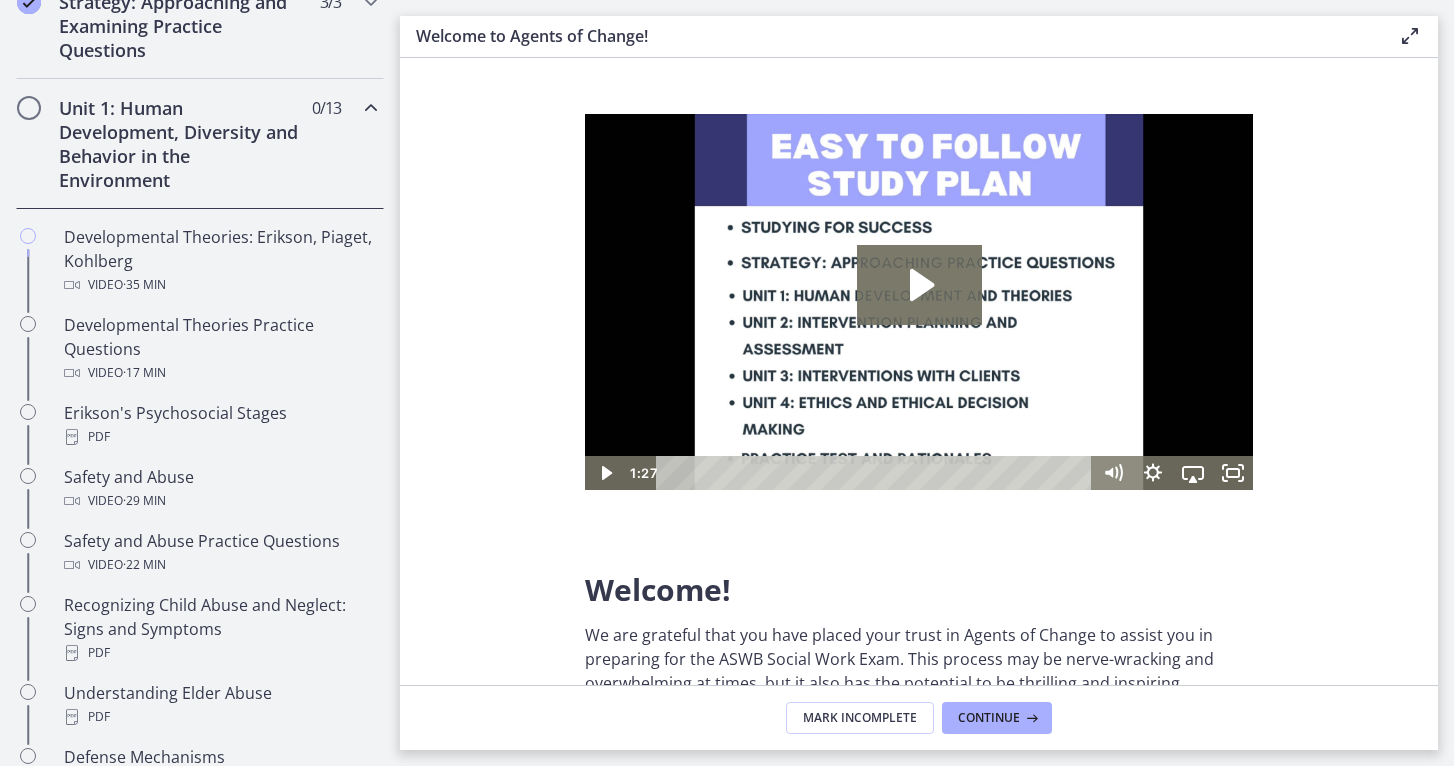 scroll, scrollTop: 487, scrollLeft: 0, axis: vertical 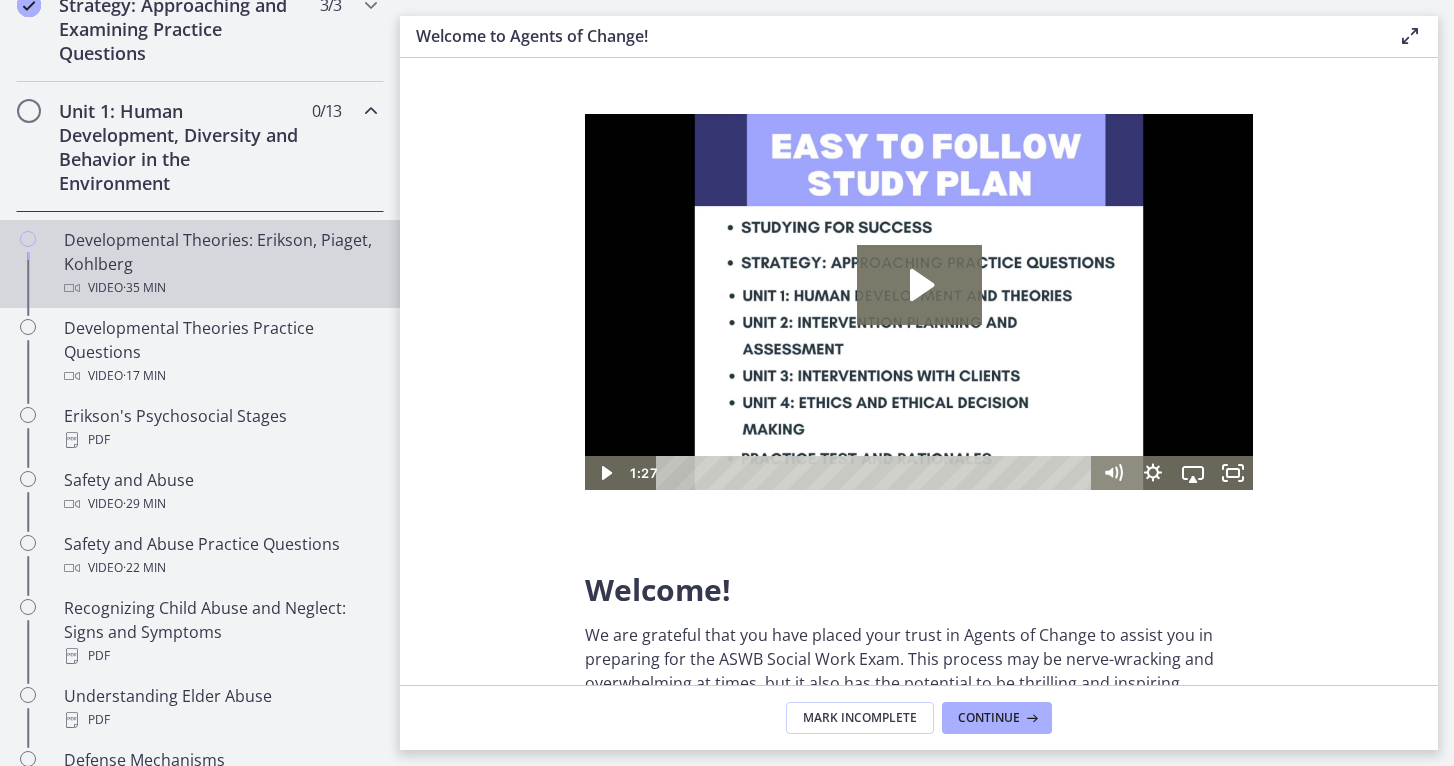 click on "Developmental Theories: Erikson, Piaget, Kohlberg
Video
·  35 min" at bounding box center (220, 264) 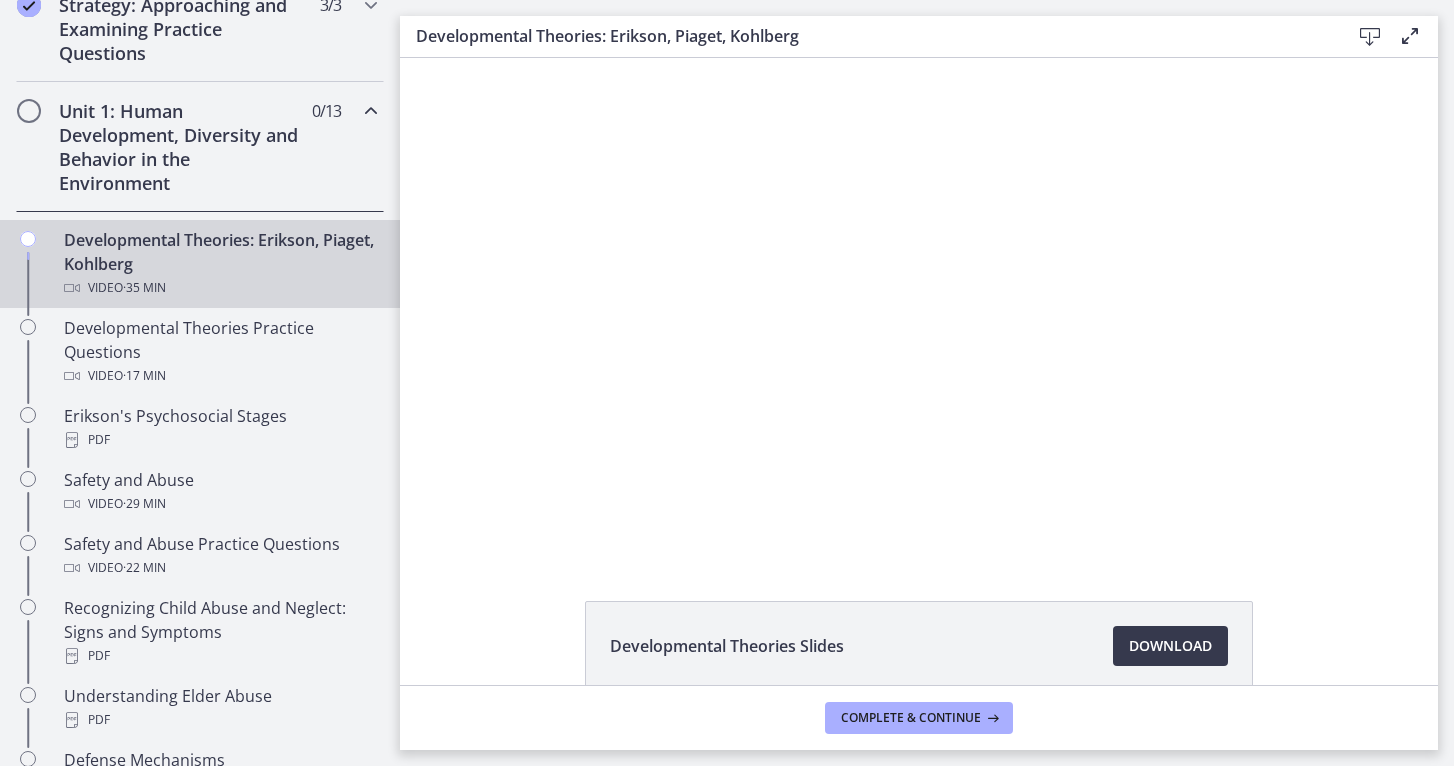 scroll, scrollTop: 0, scrollLeft: 0, axis: both 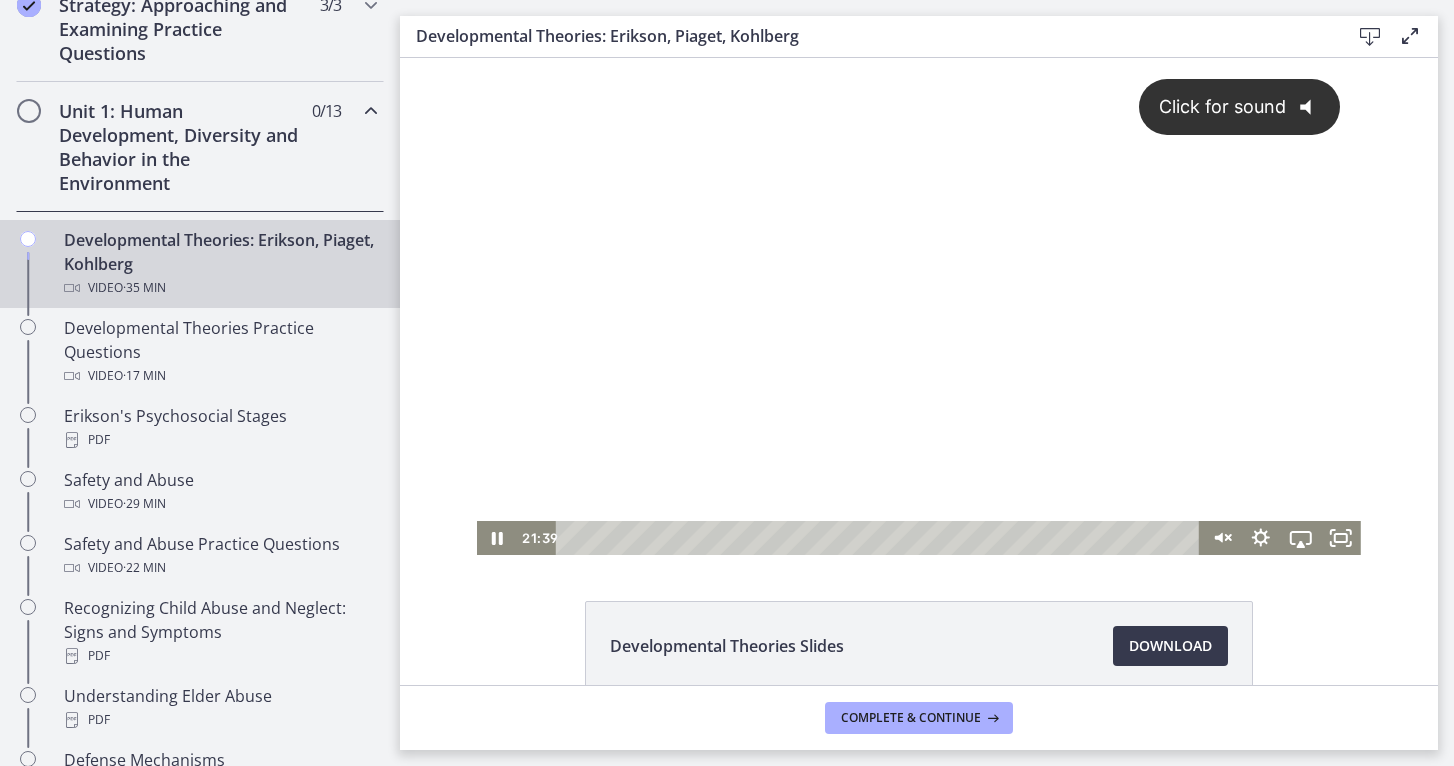click on "Click for sound" at bounding box center [1213, 106] 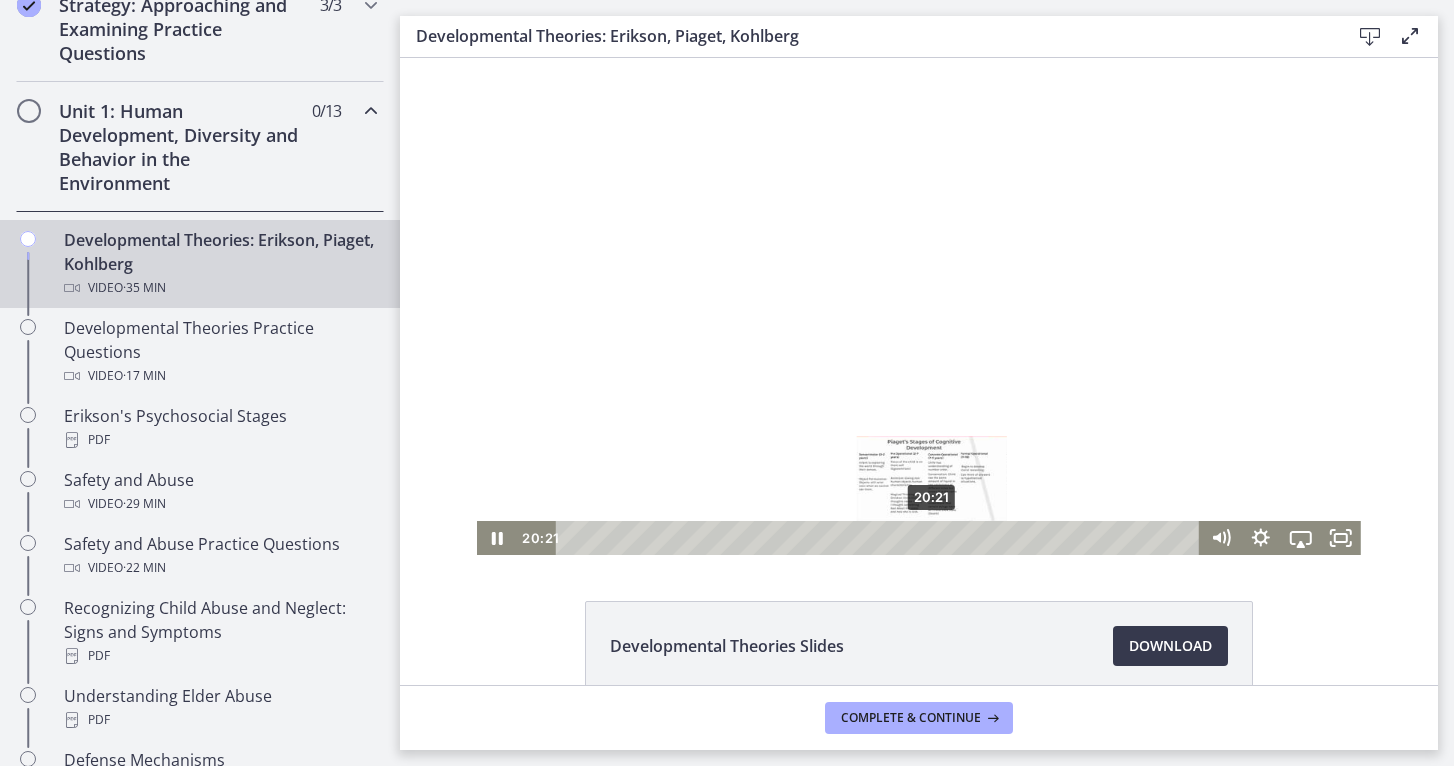 click on "20:21" at bounding box center (880, 538) 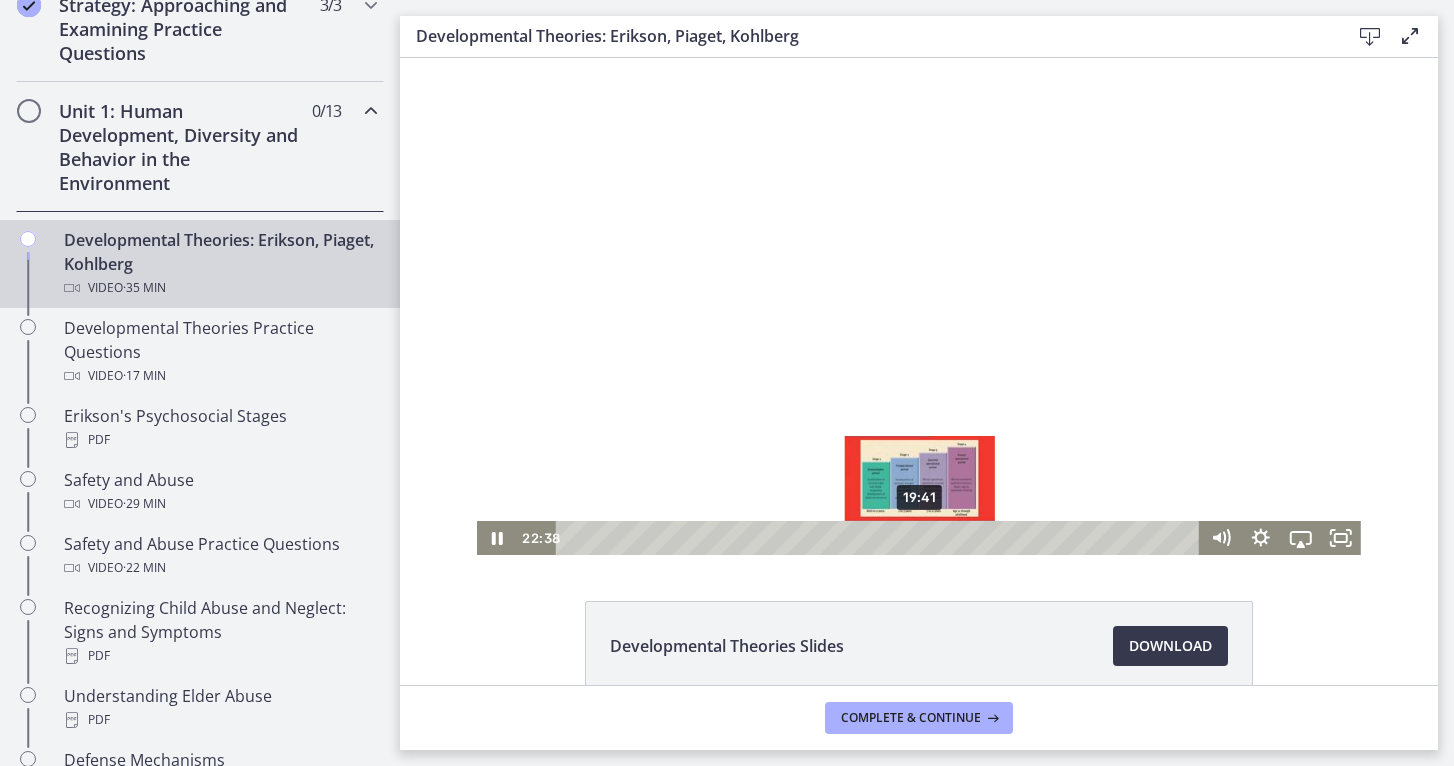 click on "19:41" at bounding box center (880, 538) 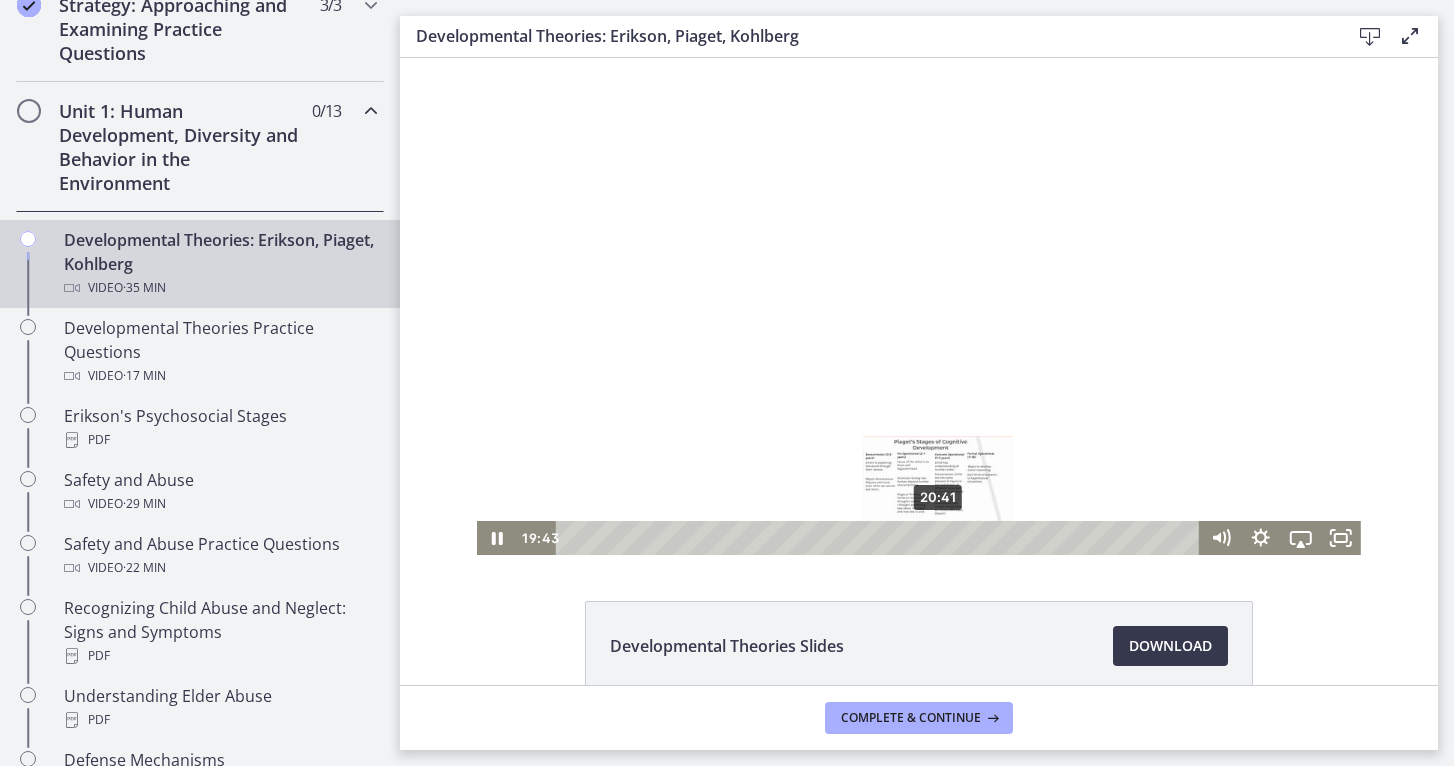 click on "20:41" at bounding box center [880, 538] 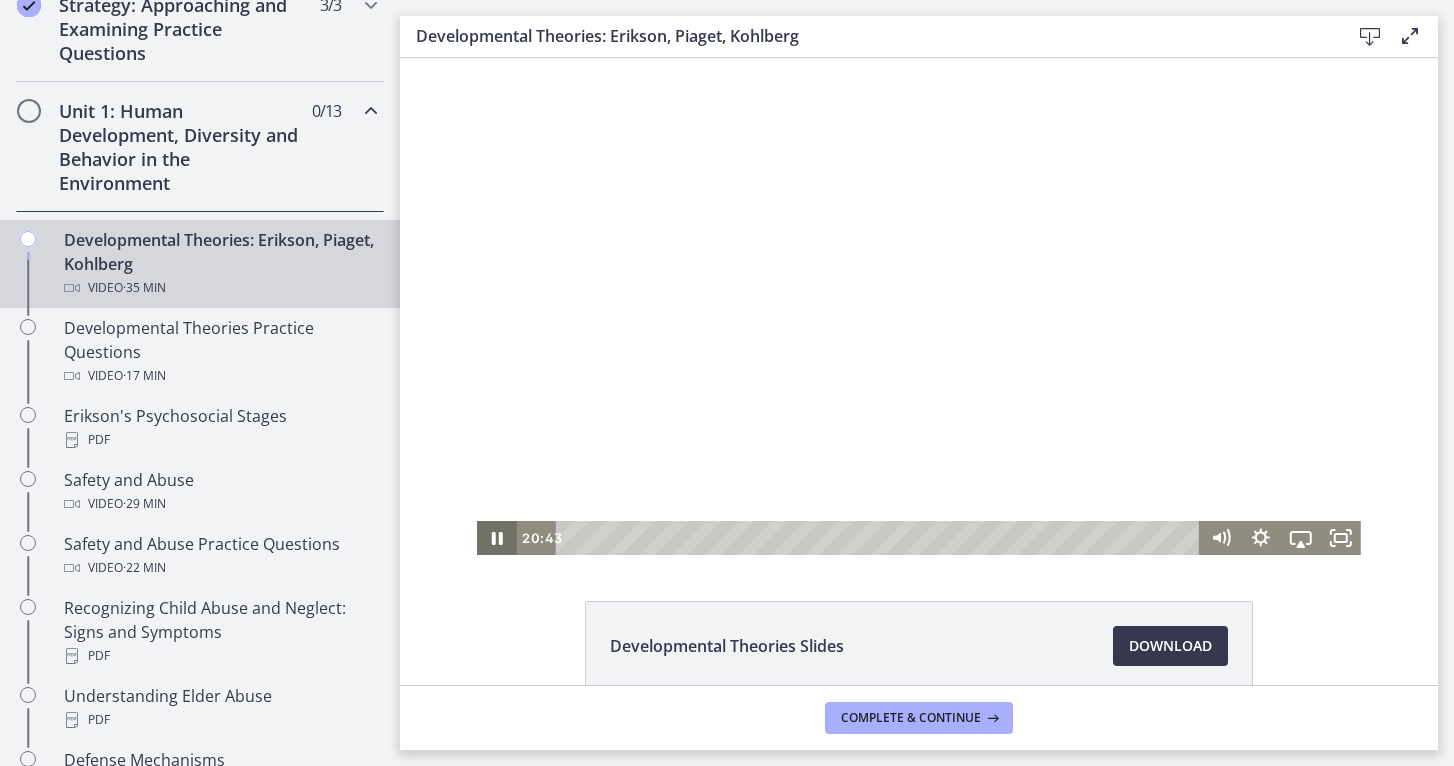 click 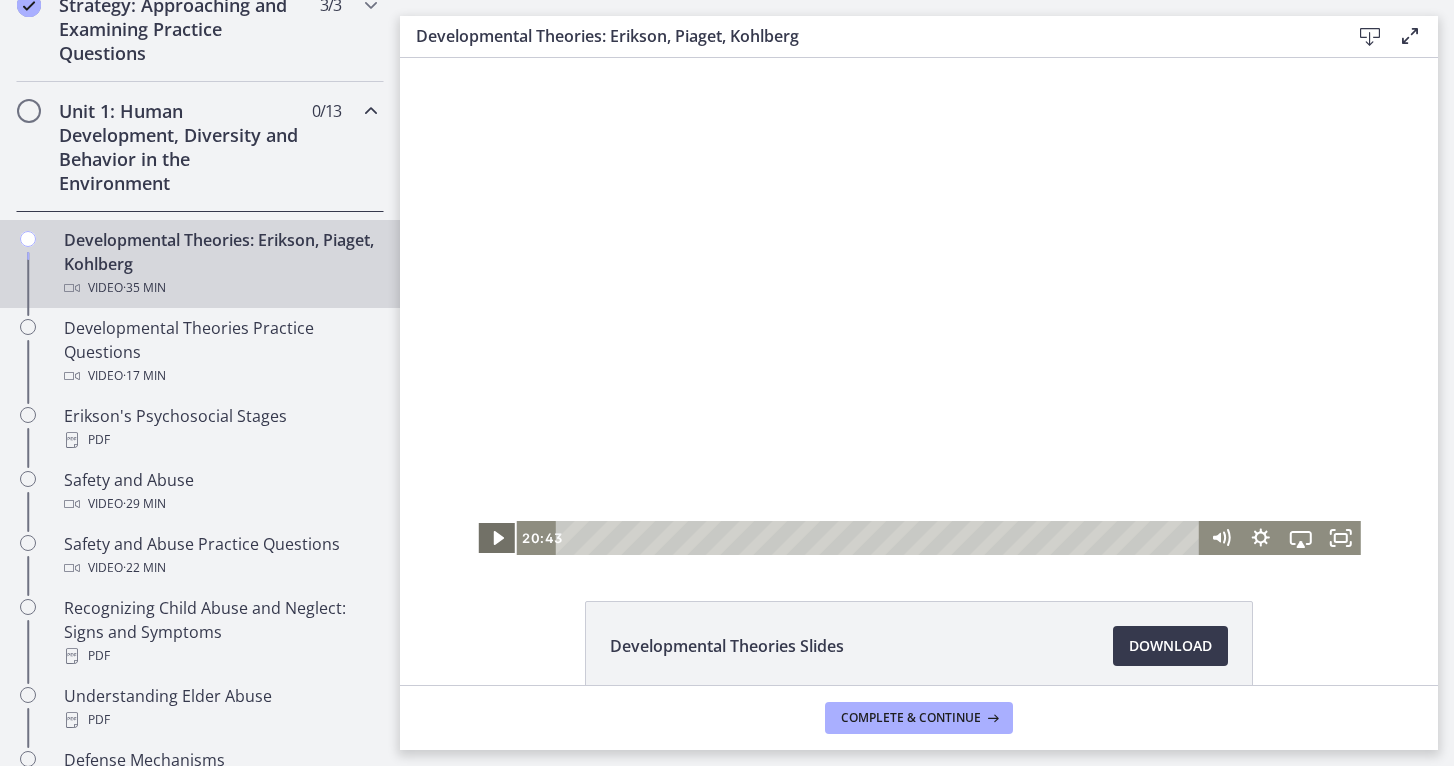 click 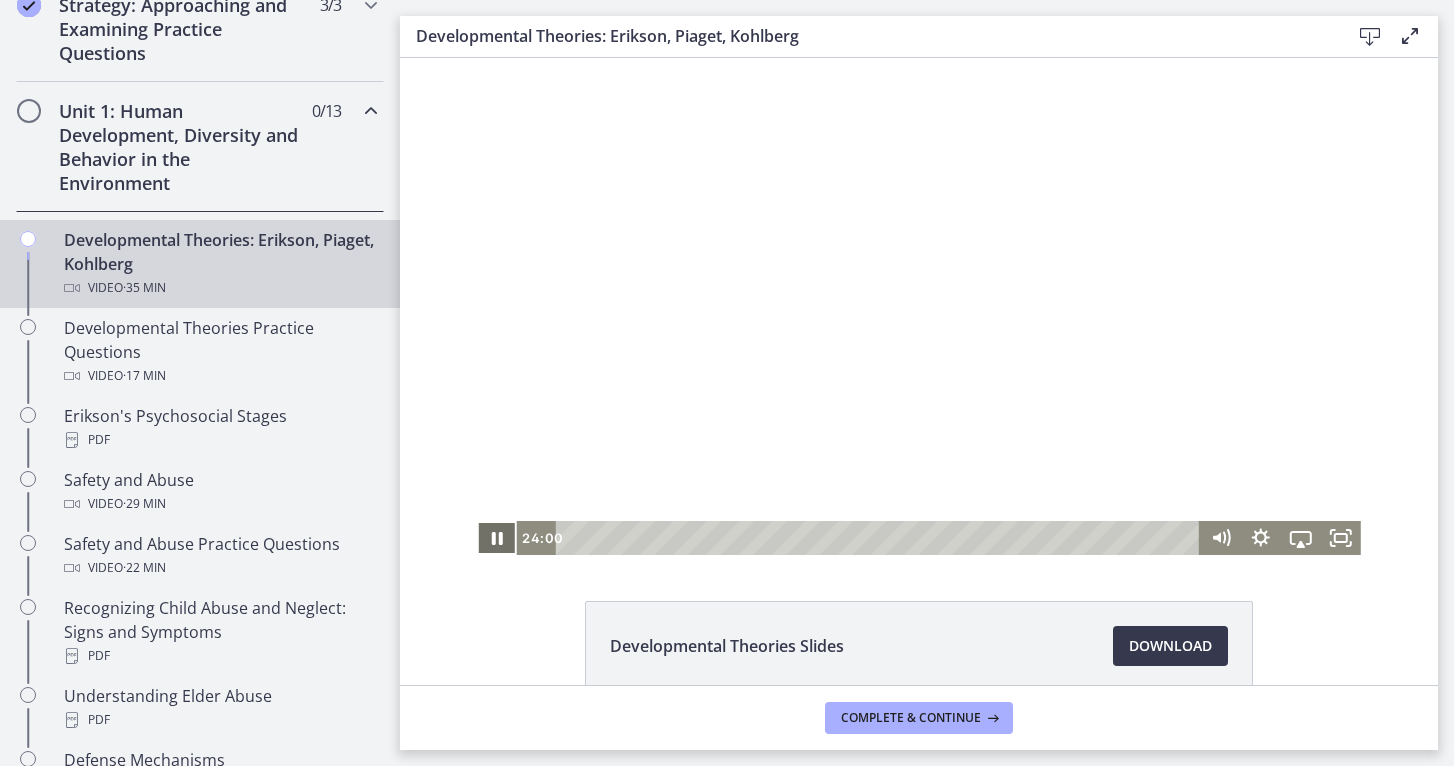click 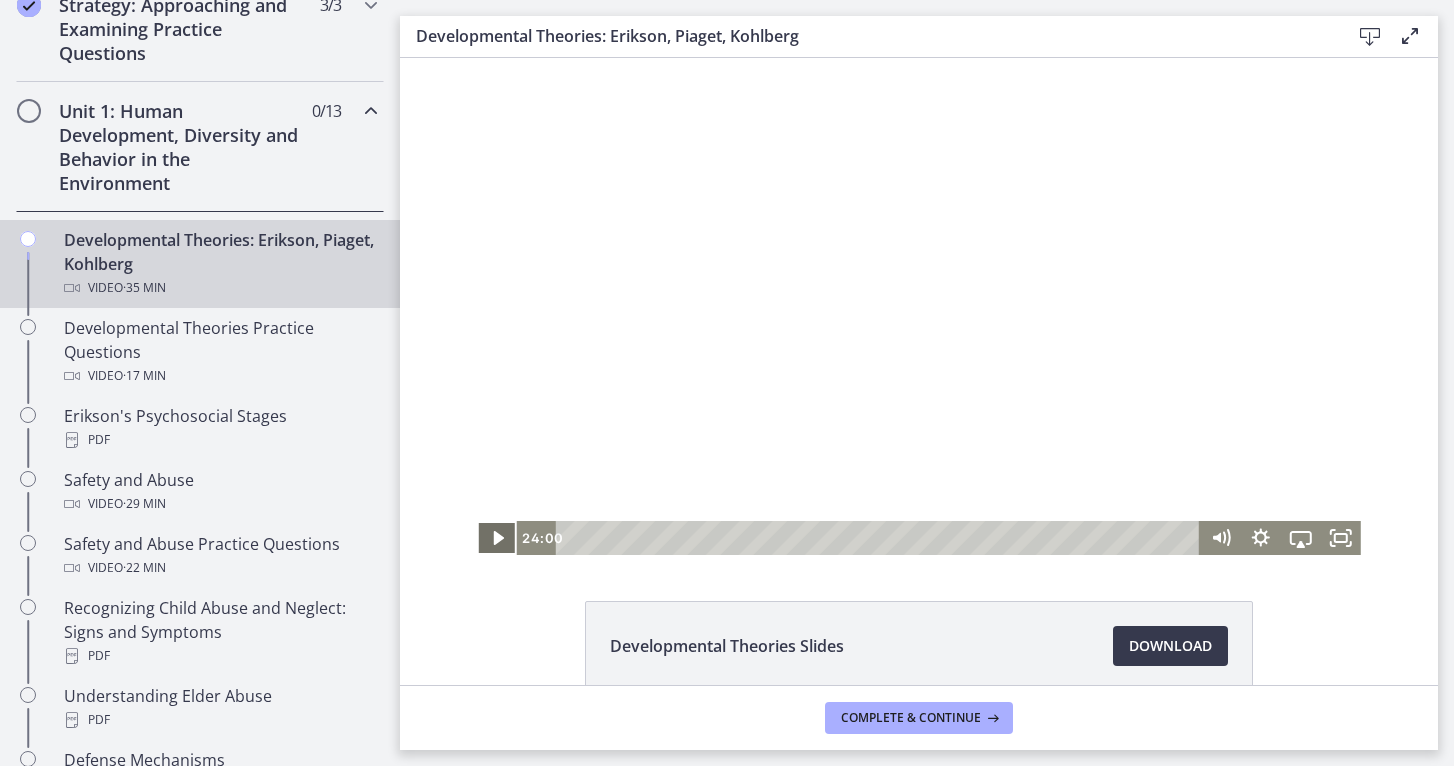 click 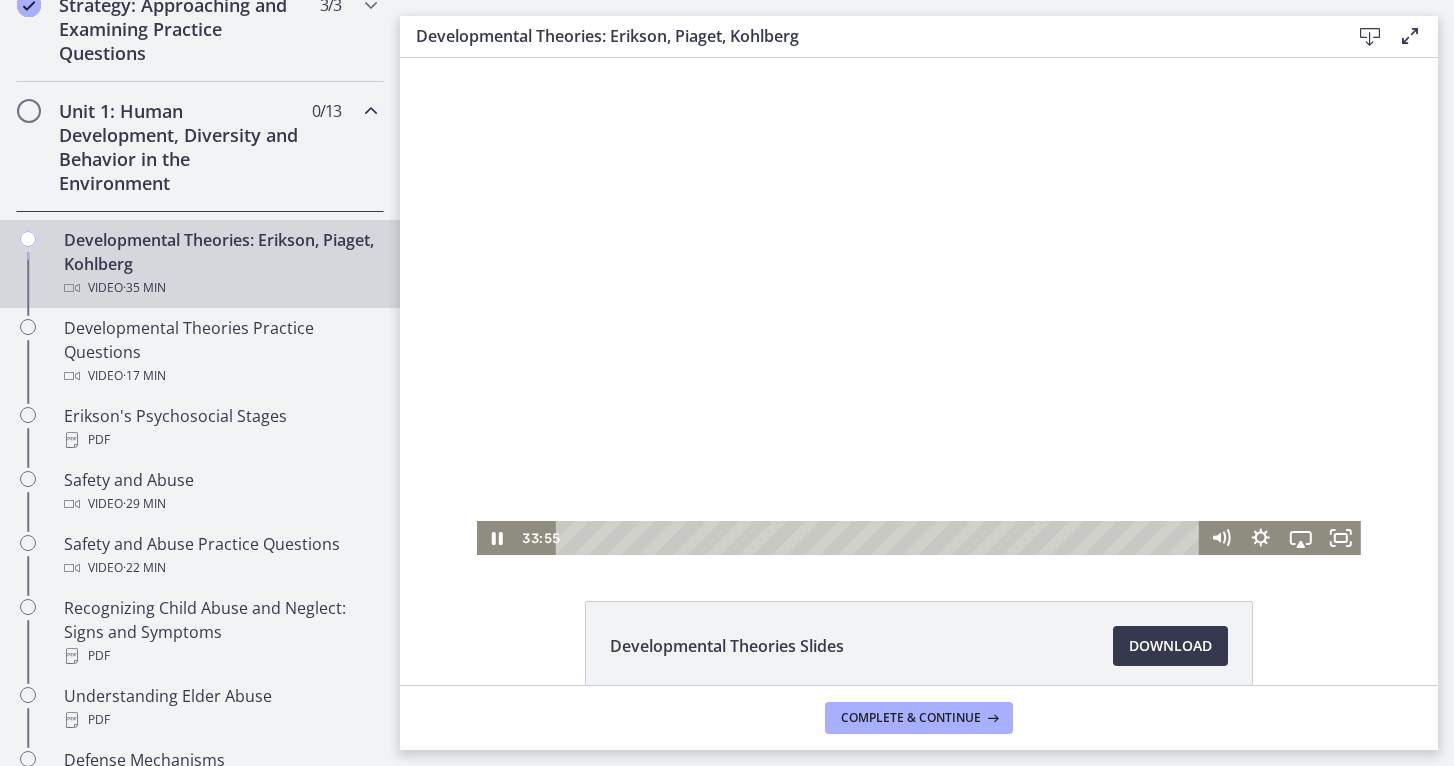 drag, startPoint x: 500, startPoint y: 95, endPoint x: 544, endPoint y: 104, distance: 44.911022 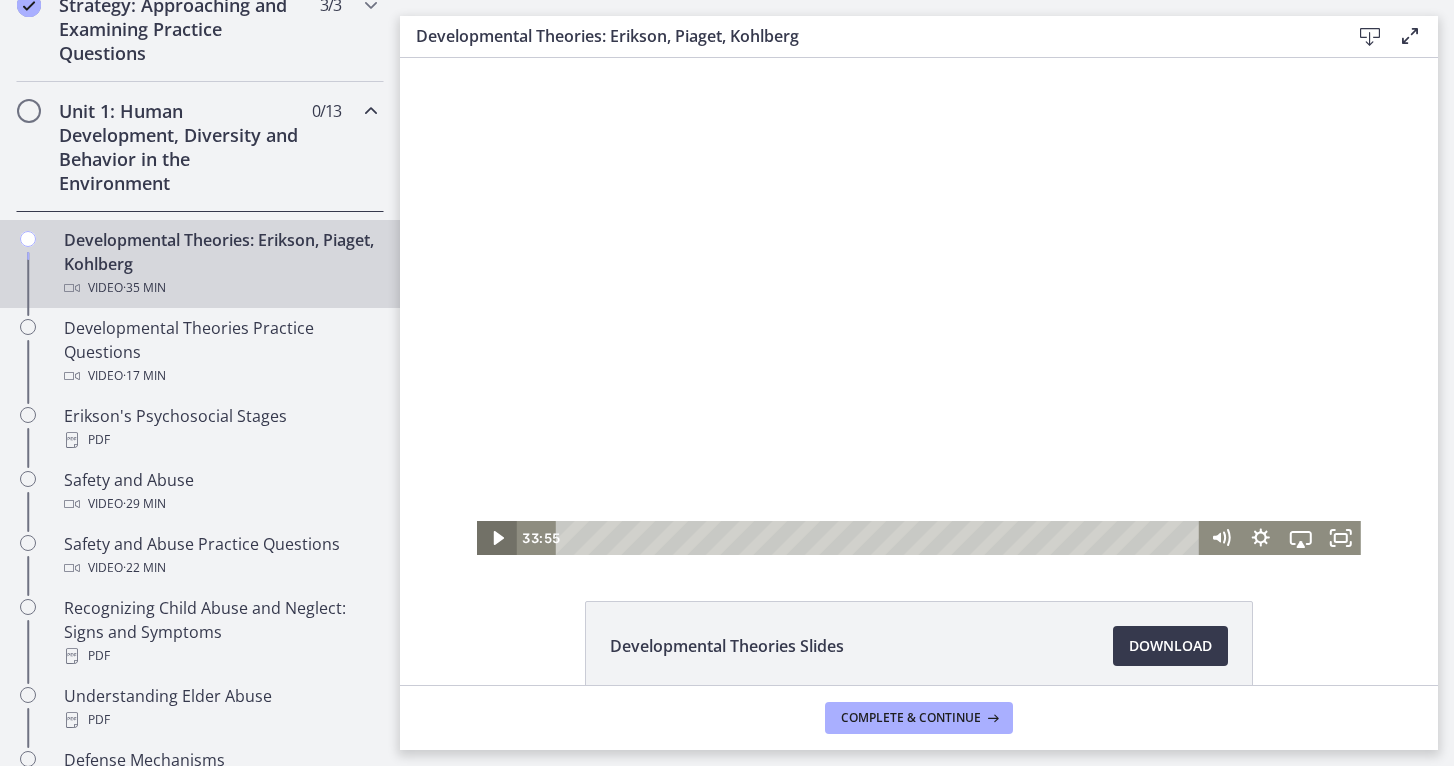 click 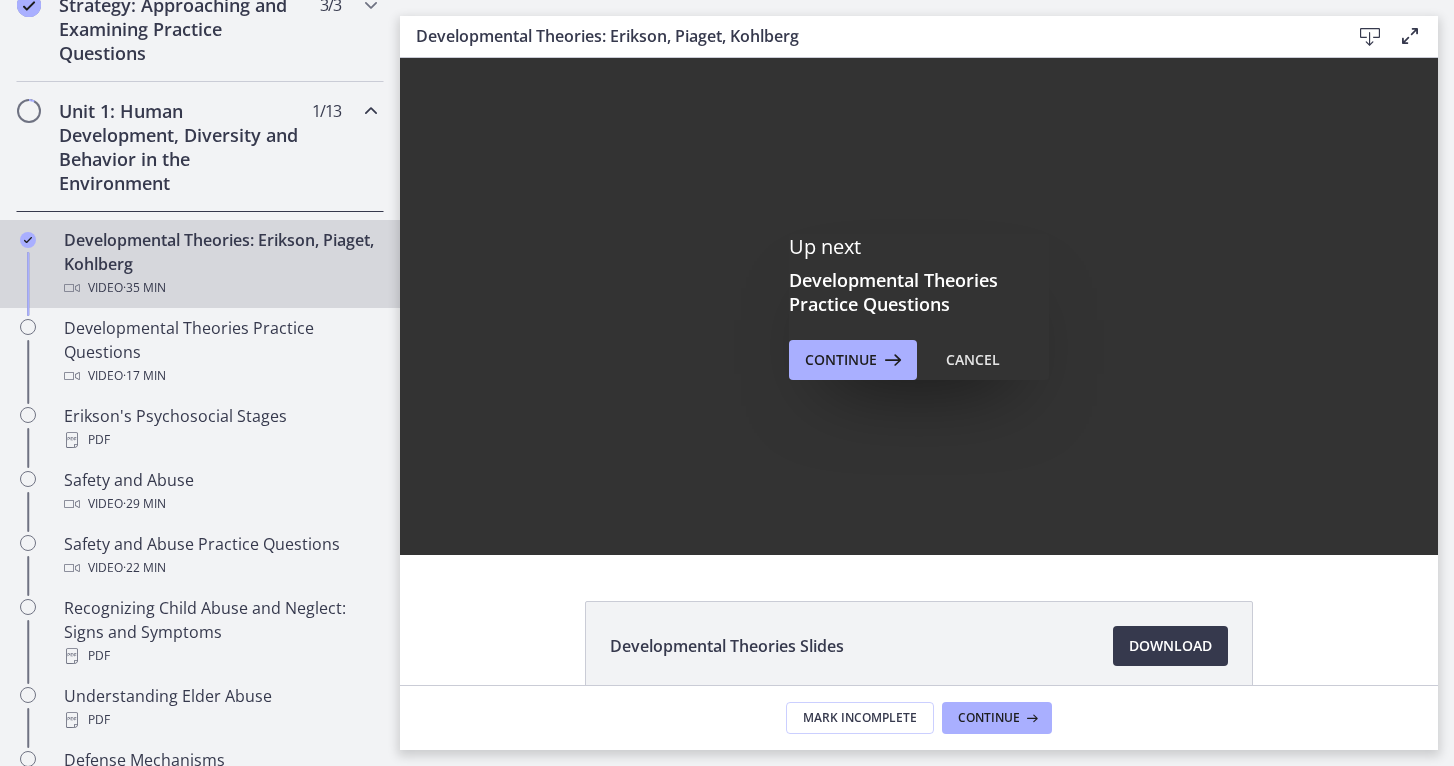 scroll, scrollTop: 0, scrollLeft: 0, axis: both 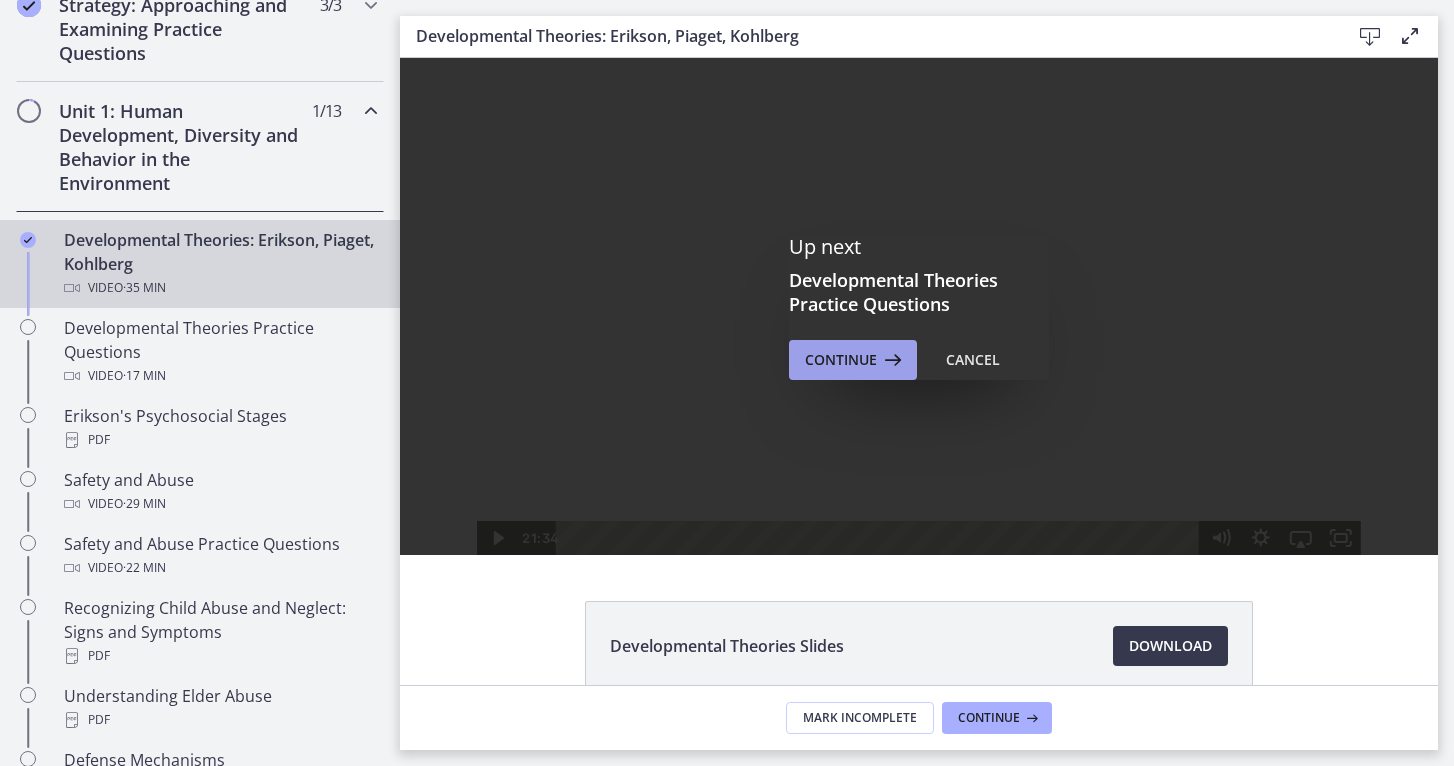 click on "Continue" at bounding box center (841, 360) 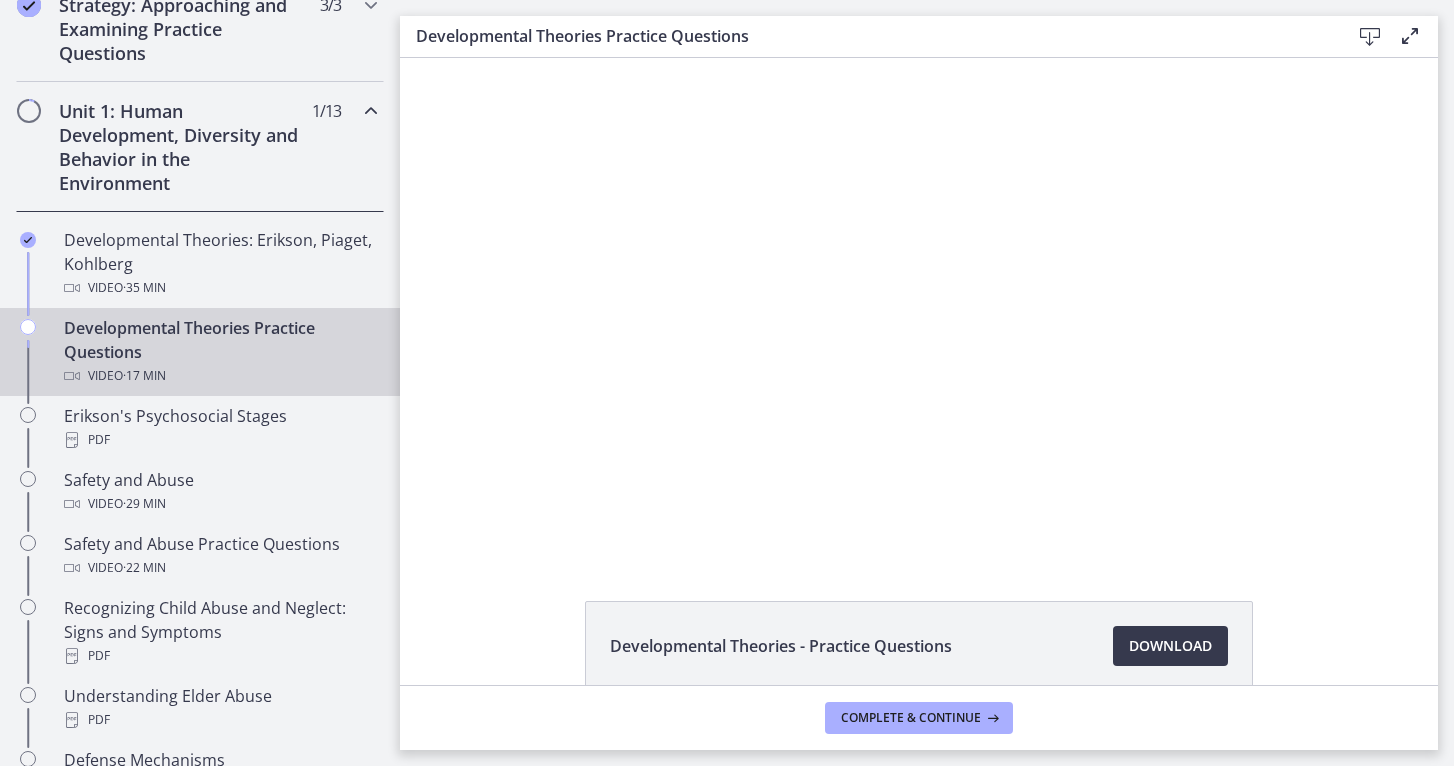 scroll, scrollTop: 0, scrollLeft: 0, axis: both 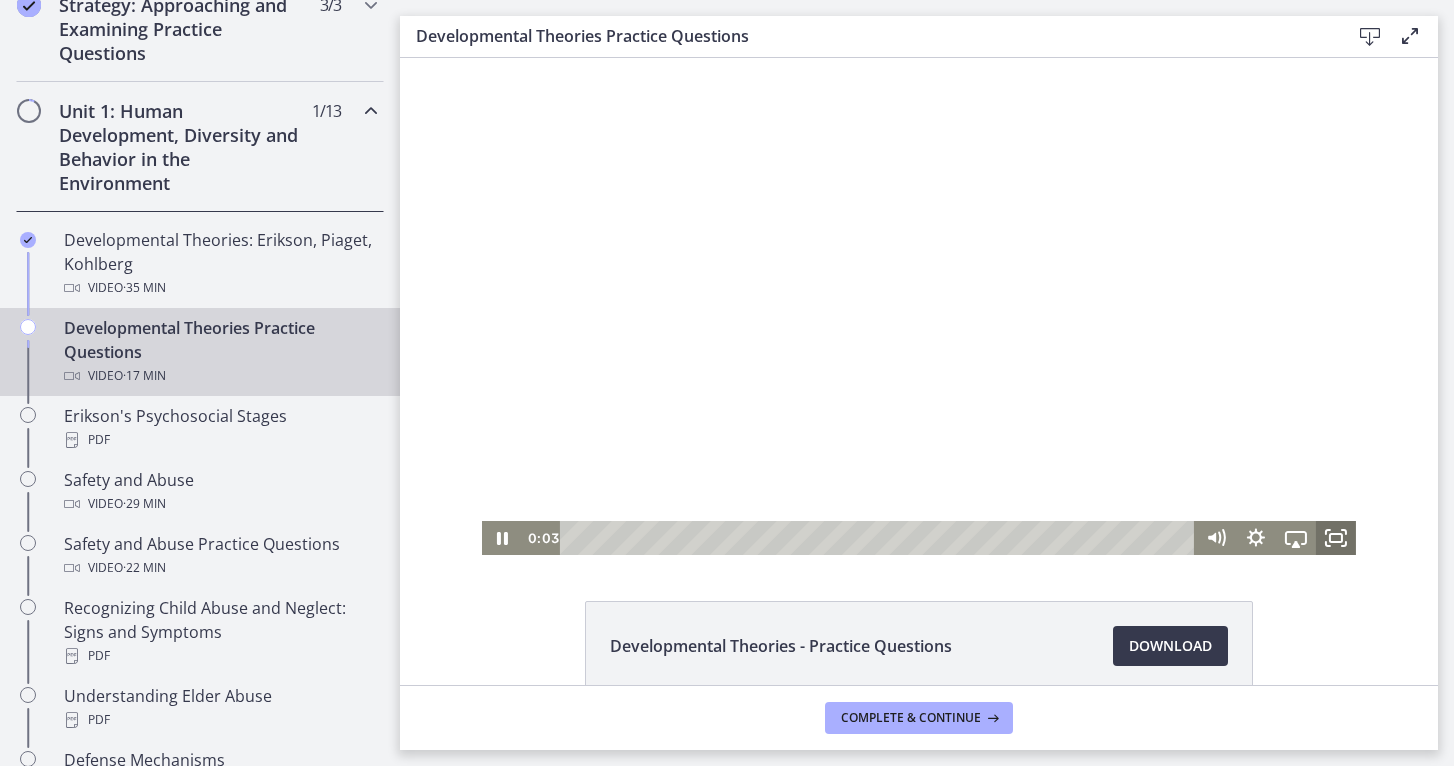 click 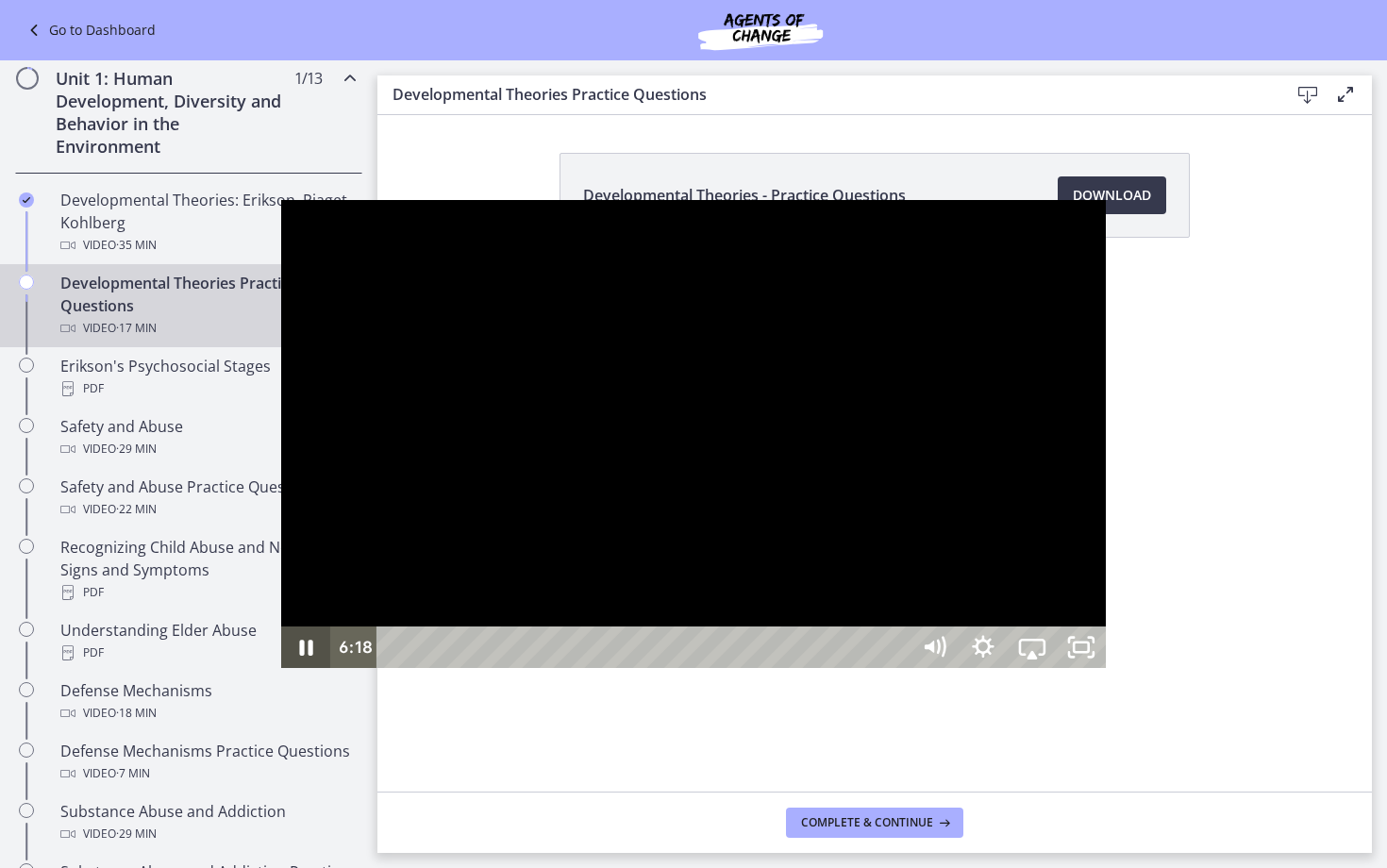 click 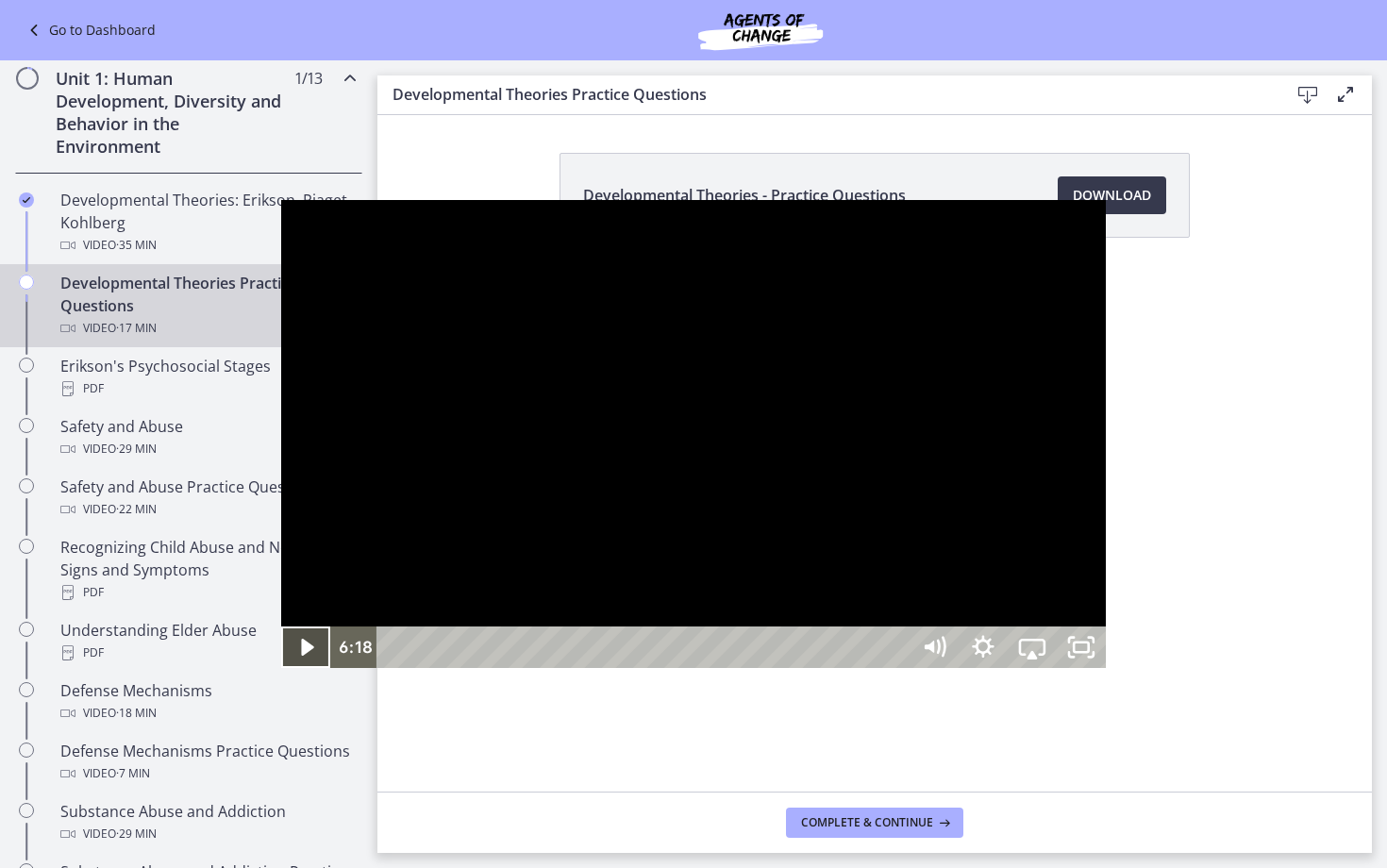 click 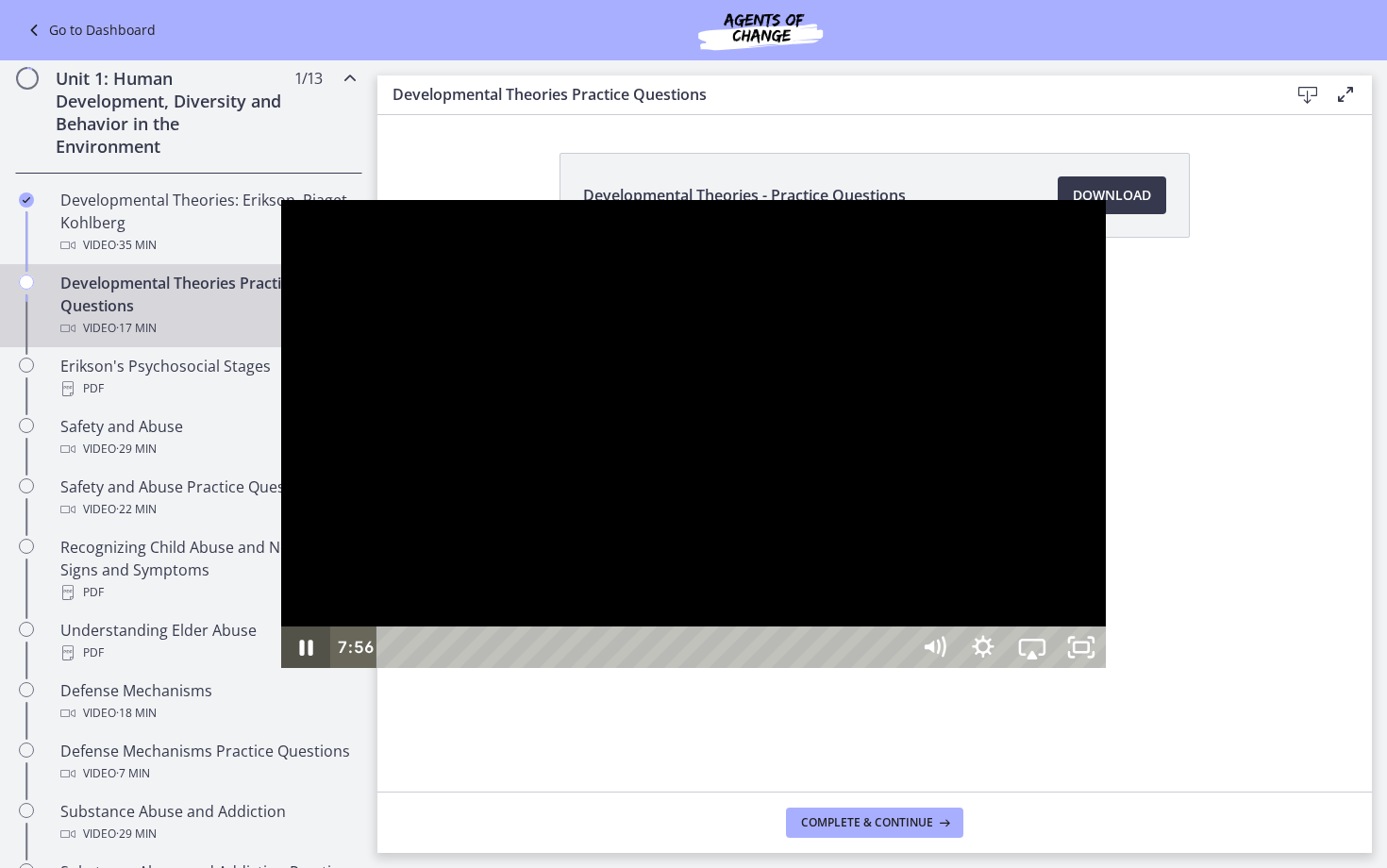 click 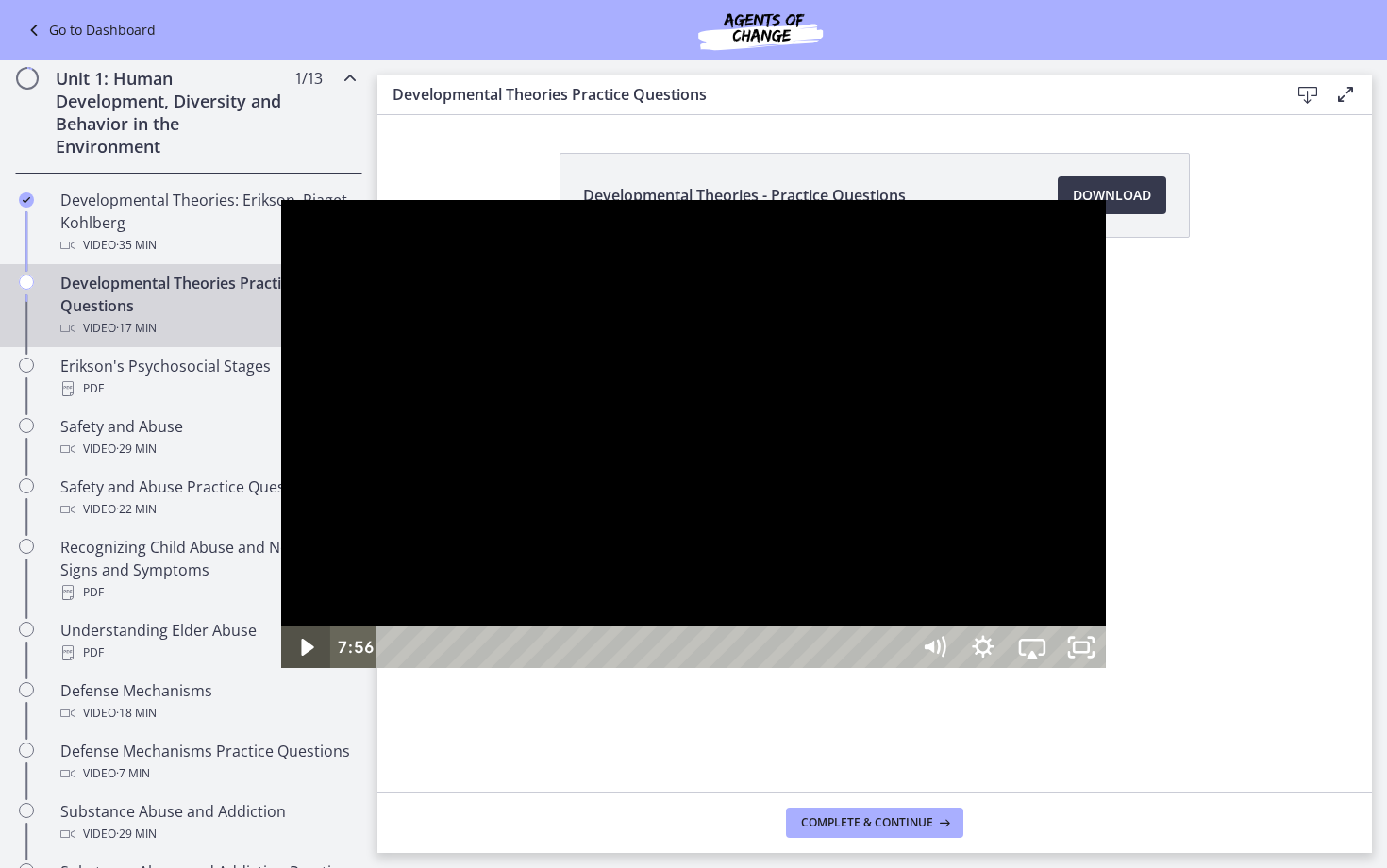 click 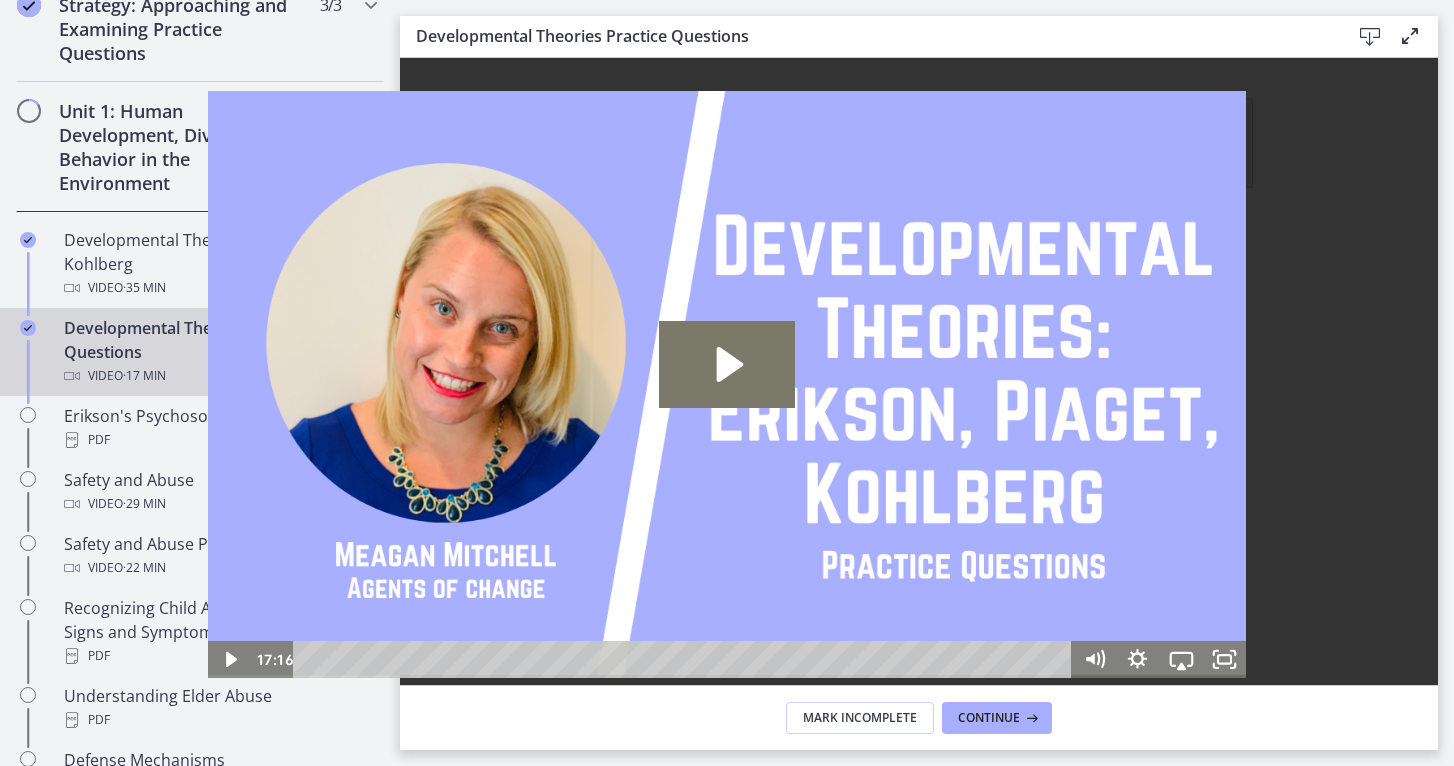 scroll, scrollTop: 0, scrollLeft: 0, axis: both 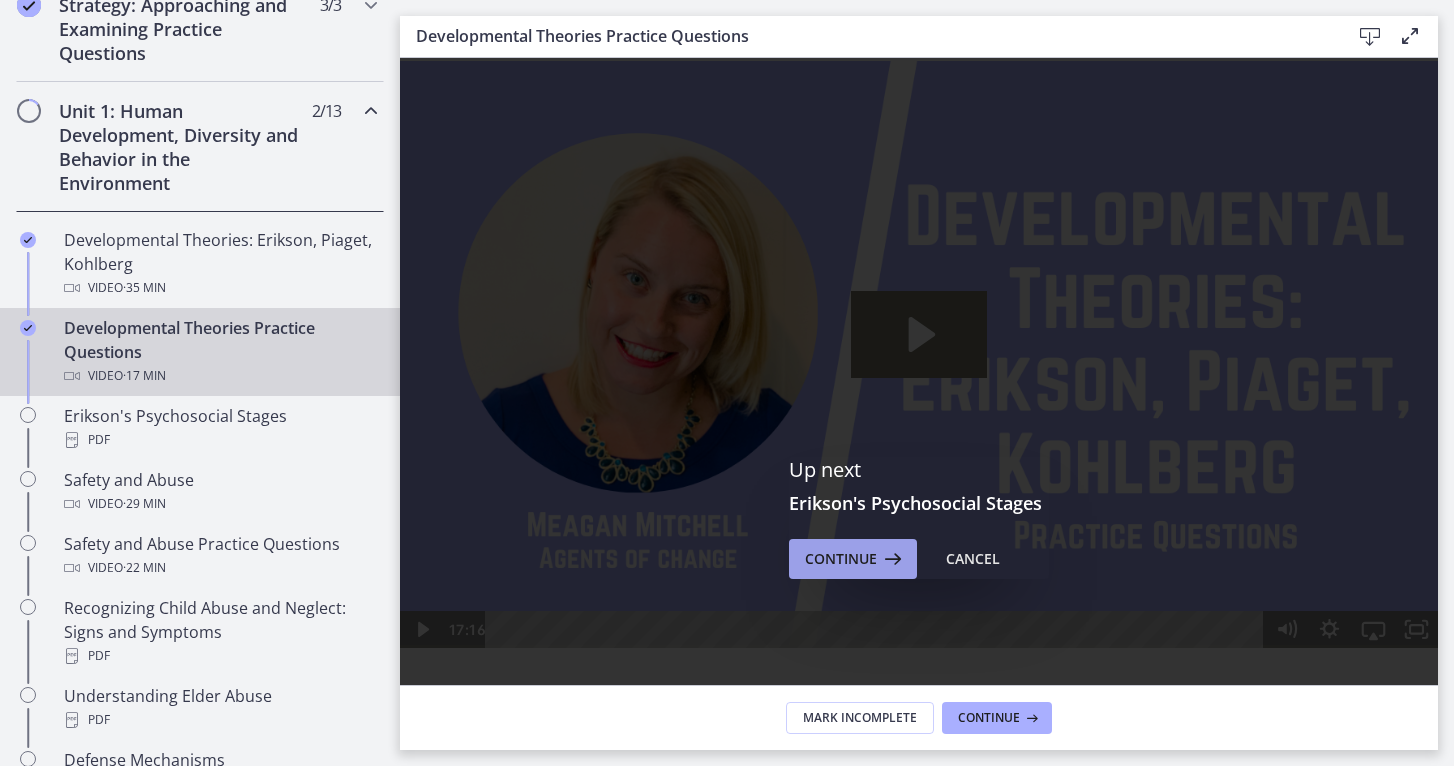 click on "Continue" at bounding box center (841, 559) 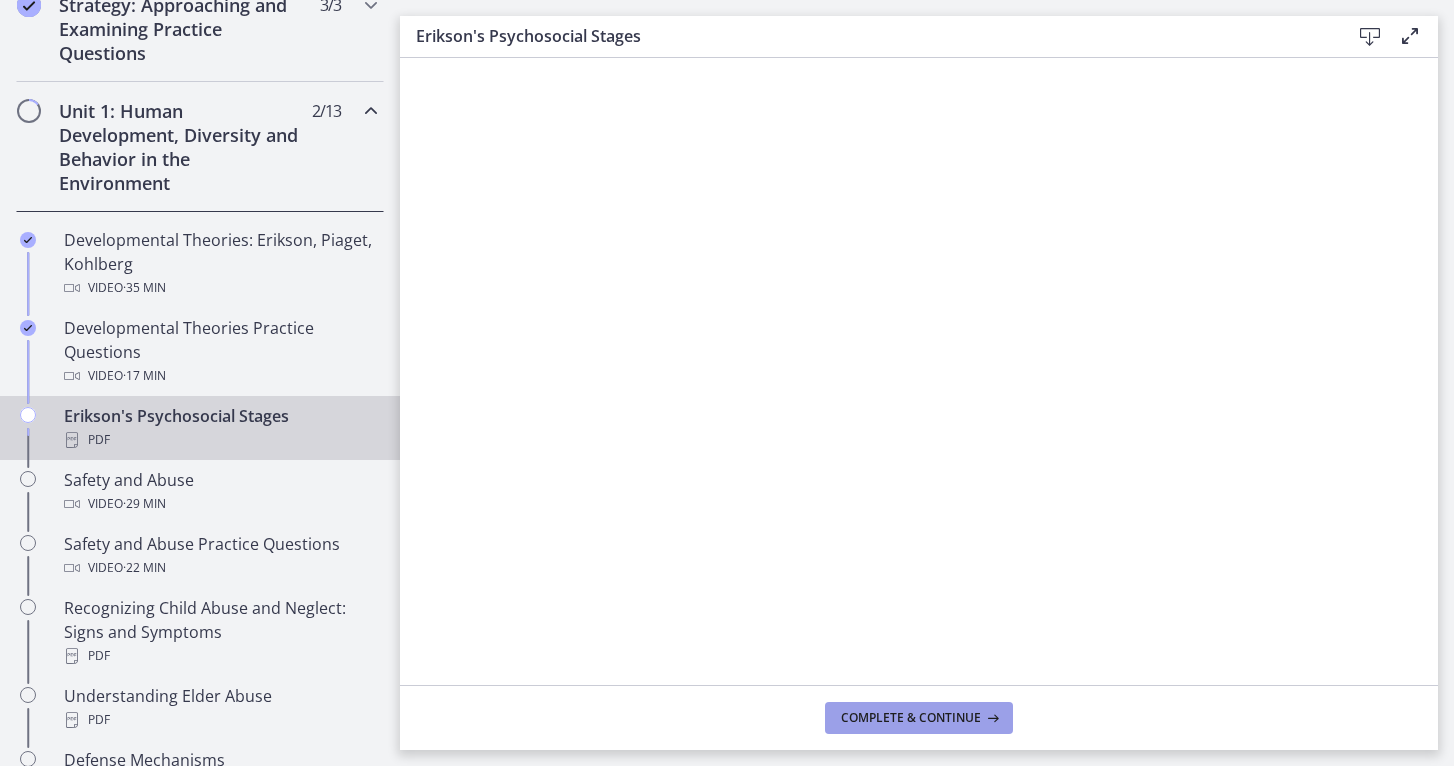 click on "Complete & continue" at bounding box center (911, 718) 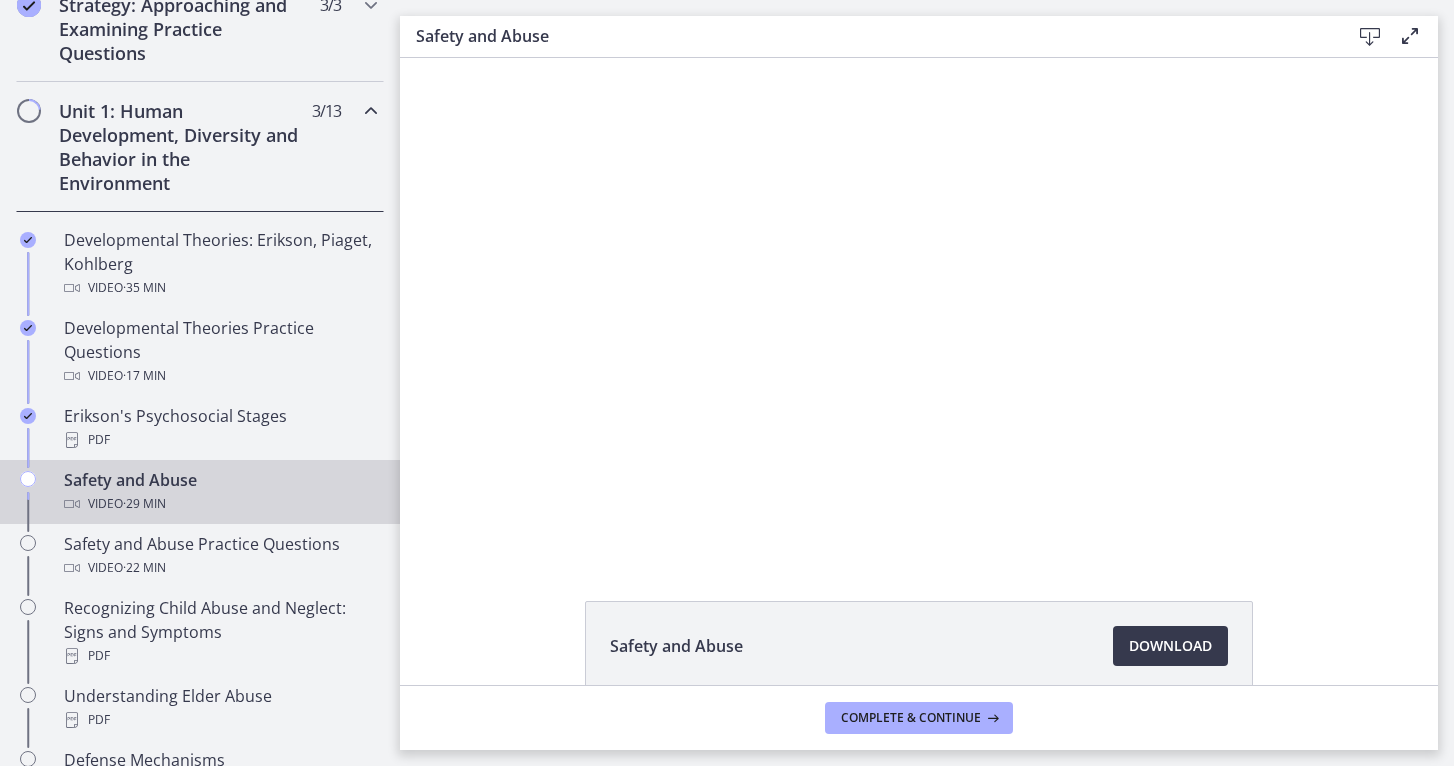 scroll, scrollTop: 0, scrollLeft: 0, axis: both 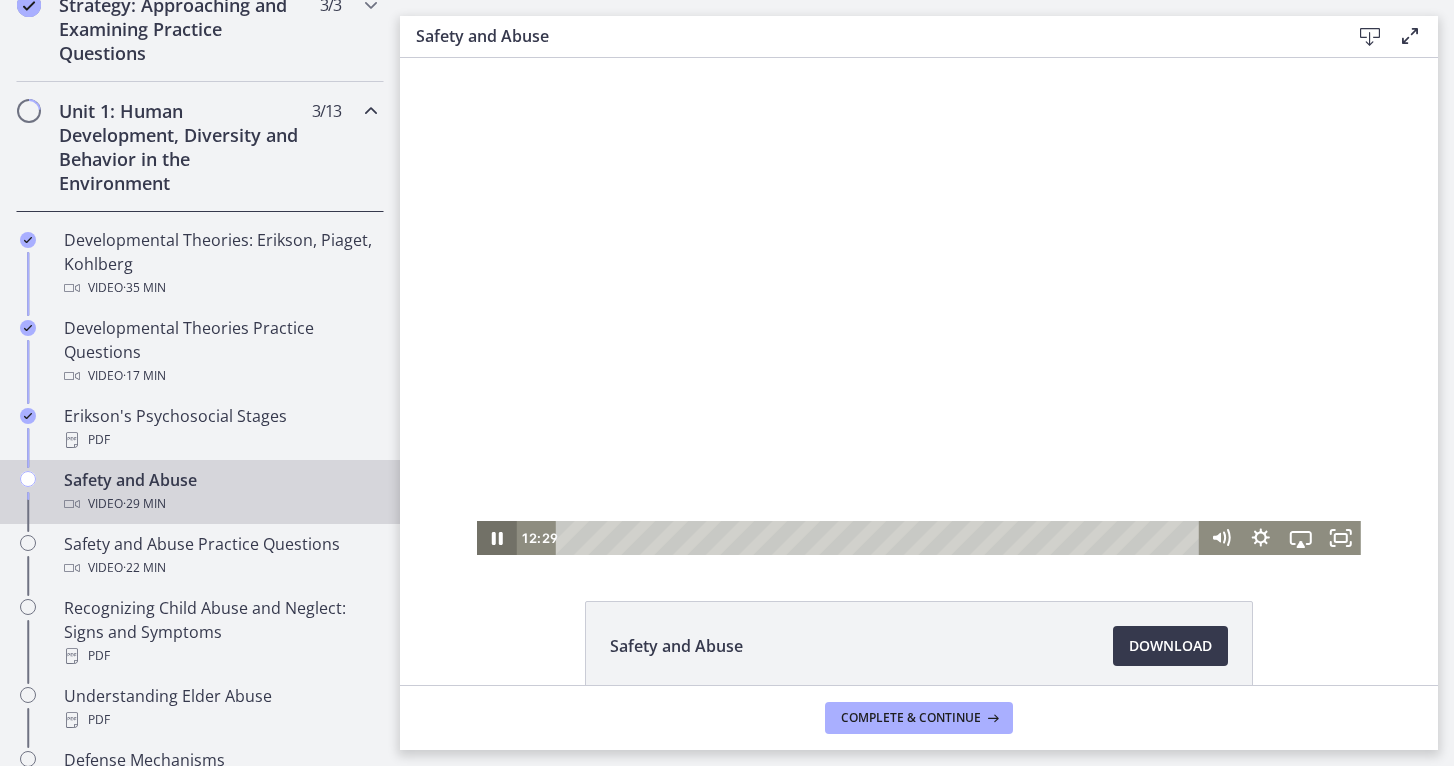 click 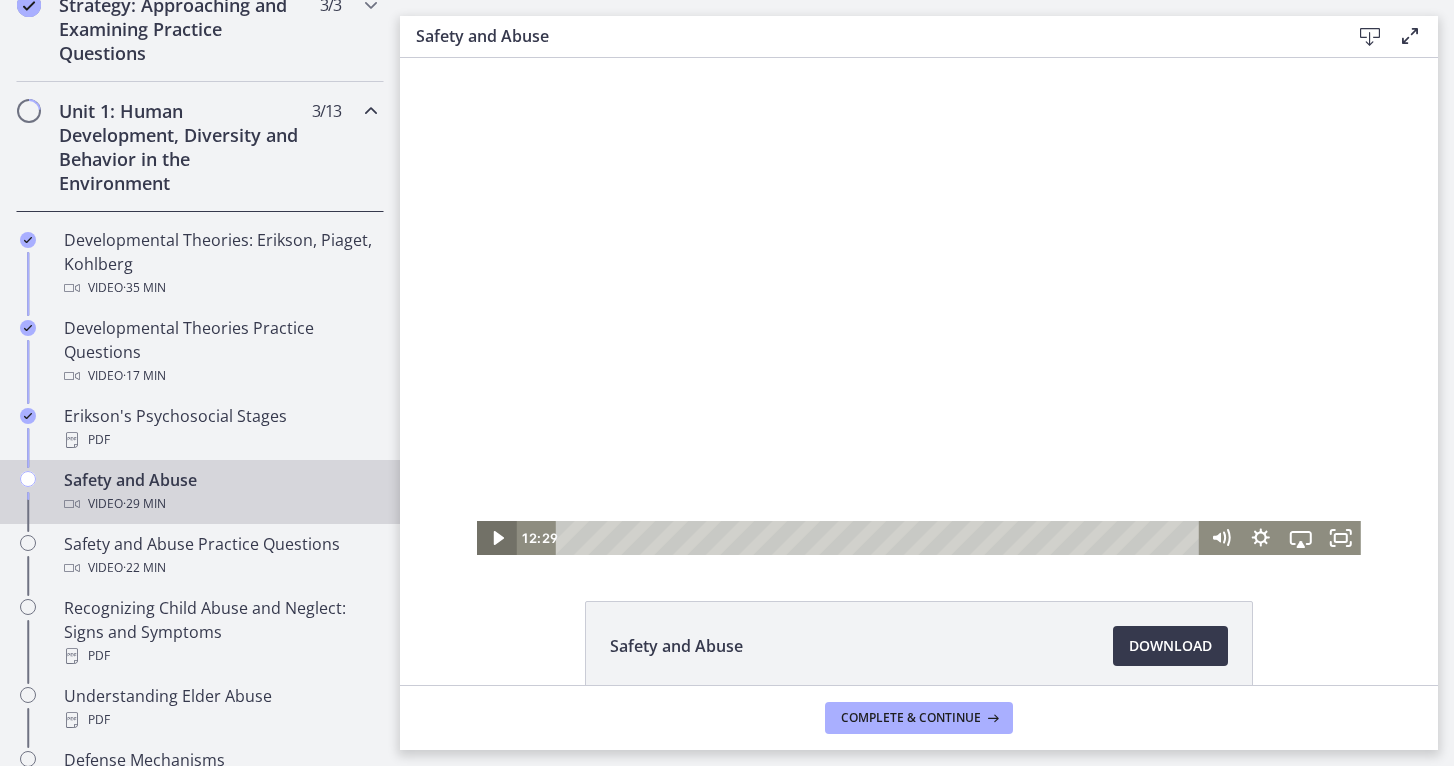 click 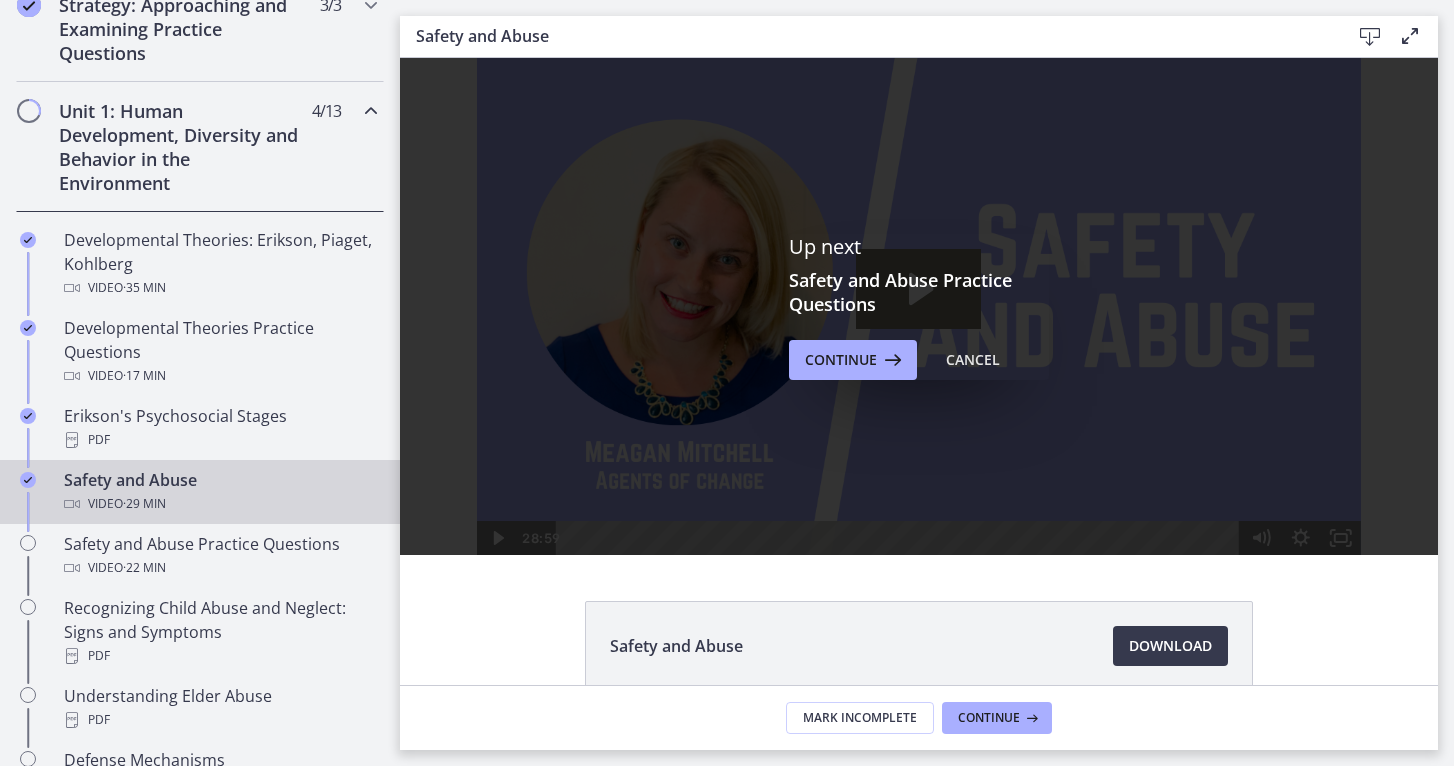 scroll, scrollTop: 0, scrollLeft: 0, axis: both 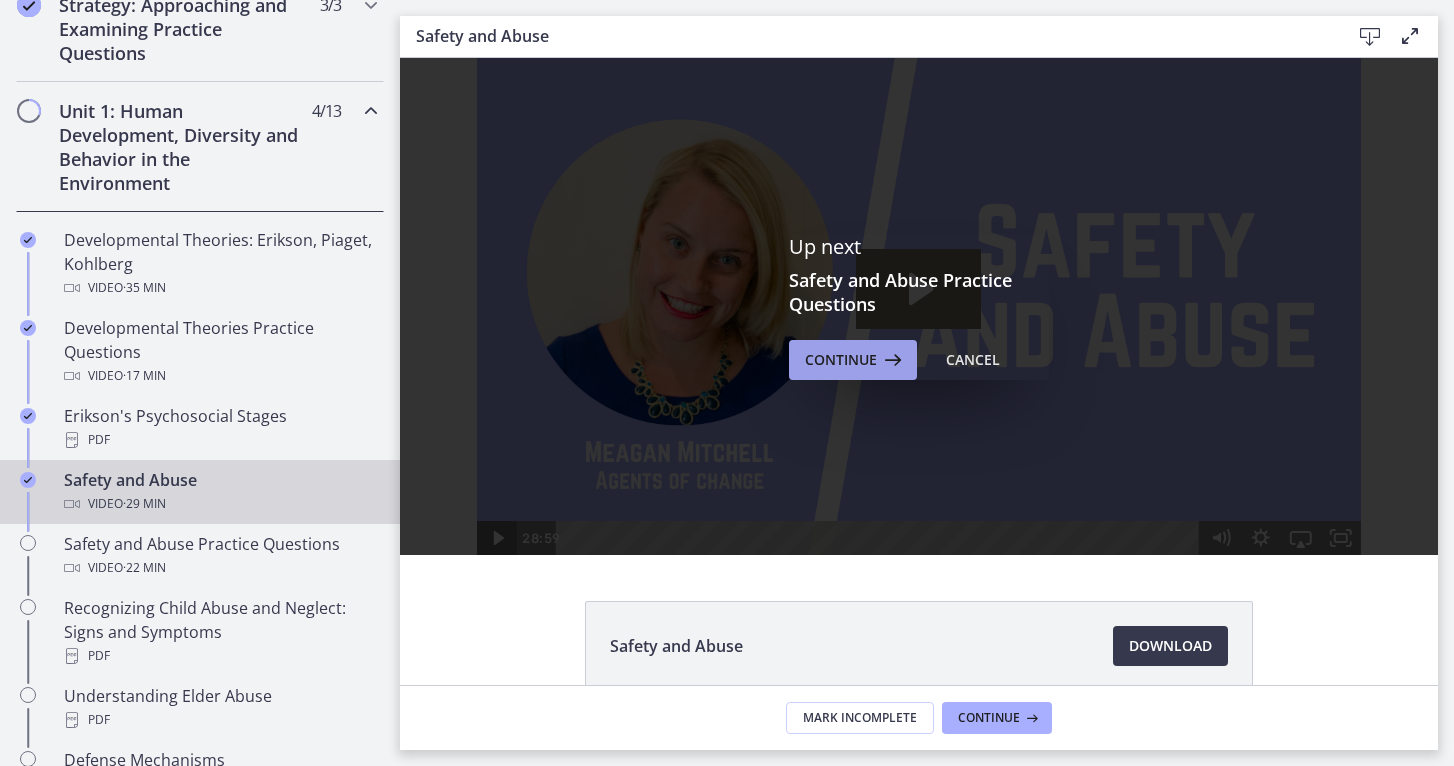 click on "Continue" at bounding box center [841, 360] 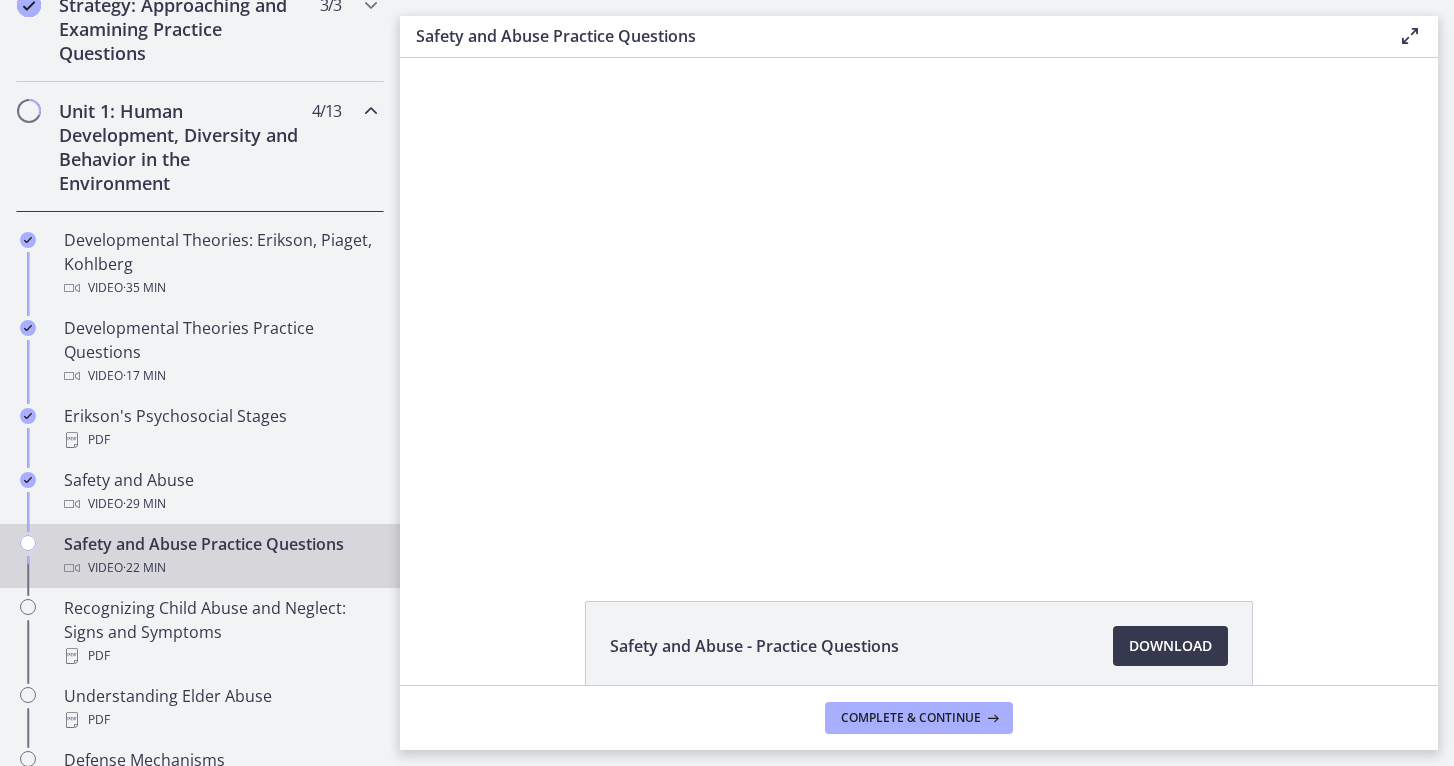 scroll, scrollTop: 0, scrollLeft: 0, axis: both 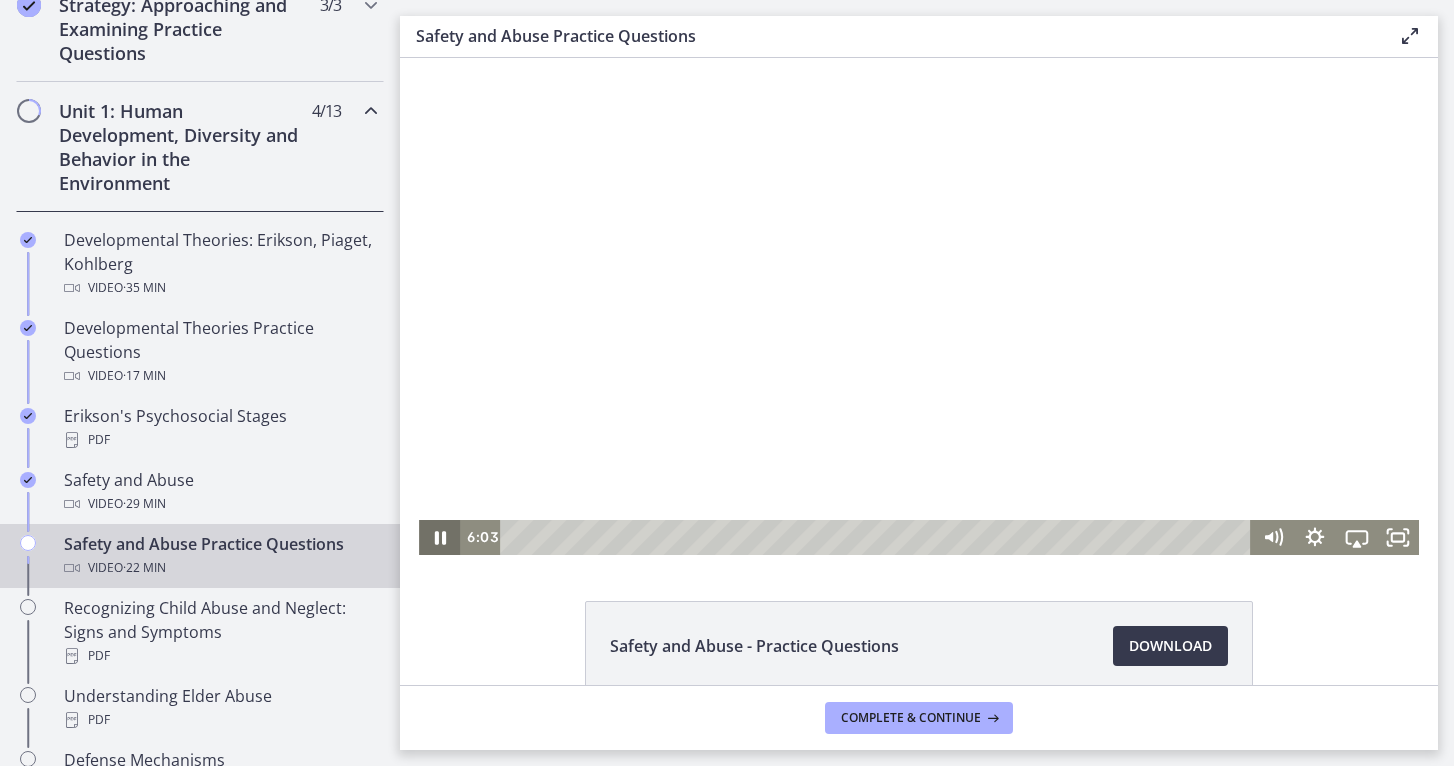 click 